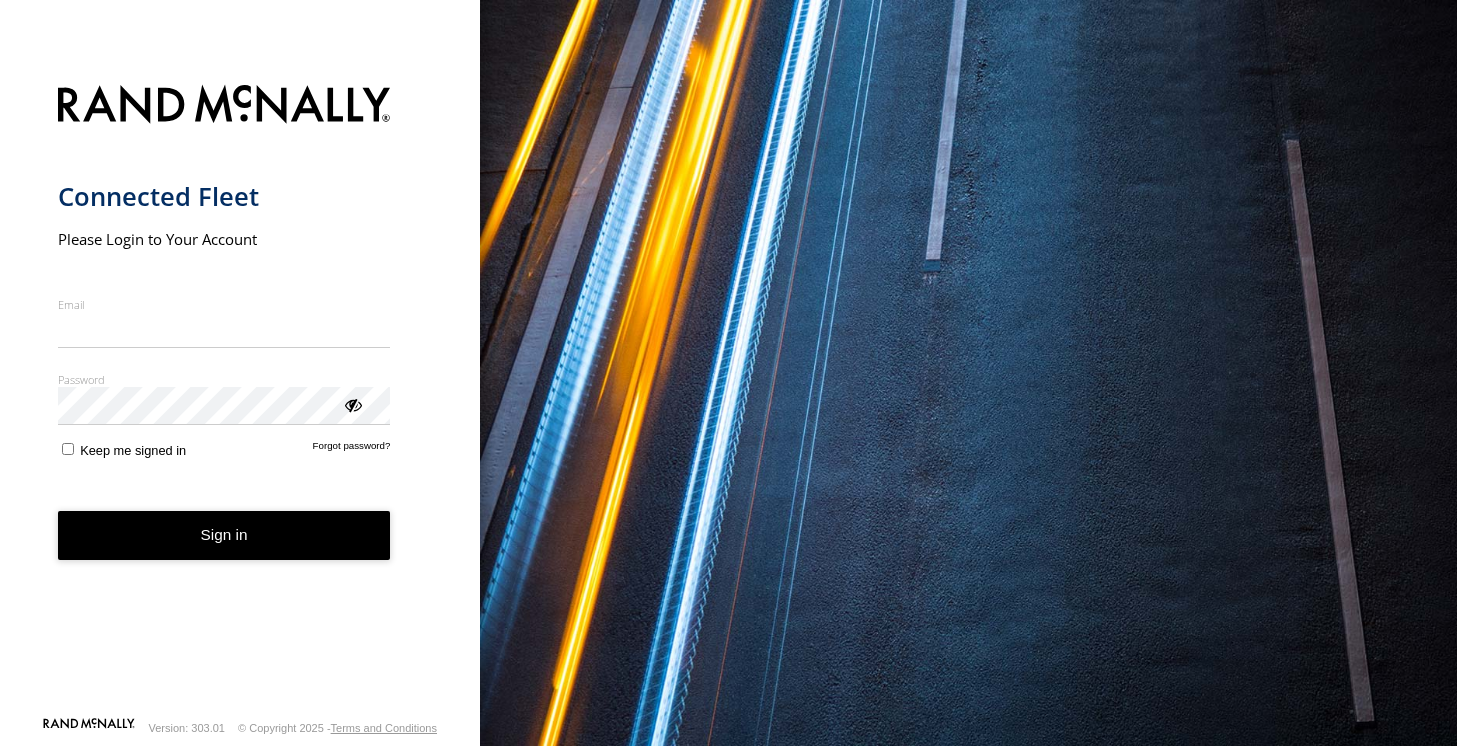 scroll, scrollTop: 0, scrollLeft: 0, axis: both 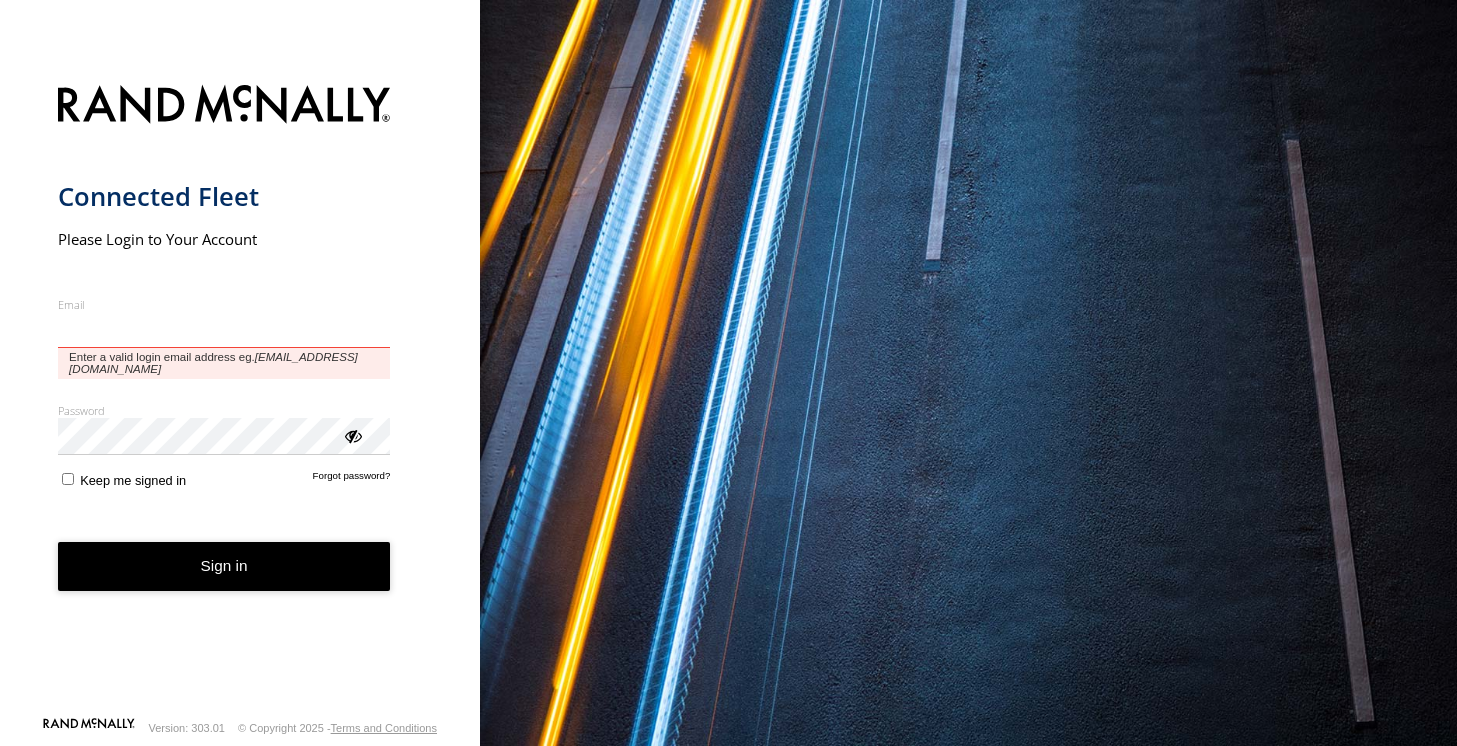 type on "**********" 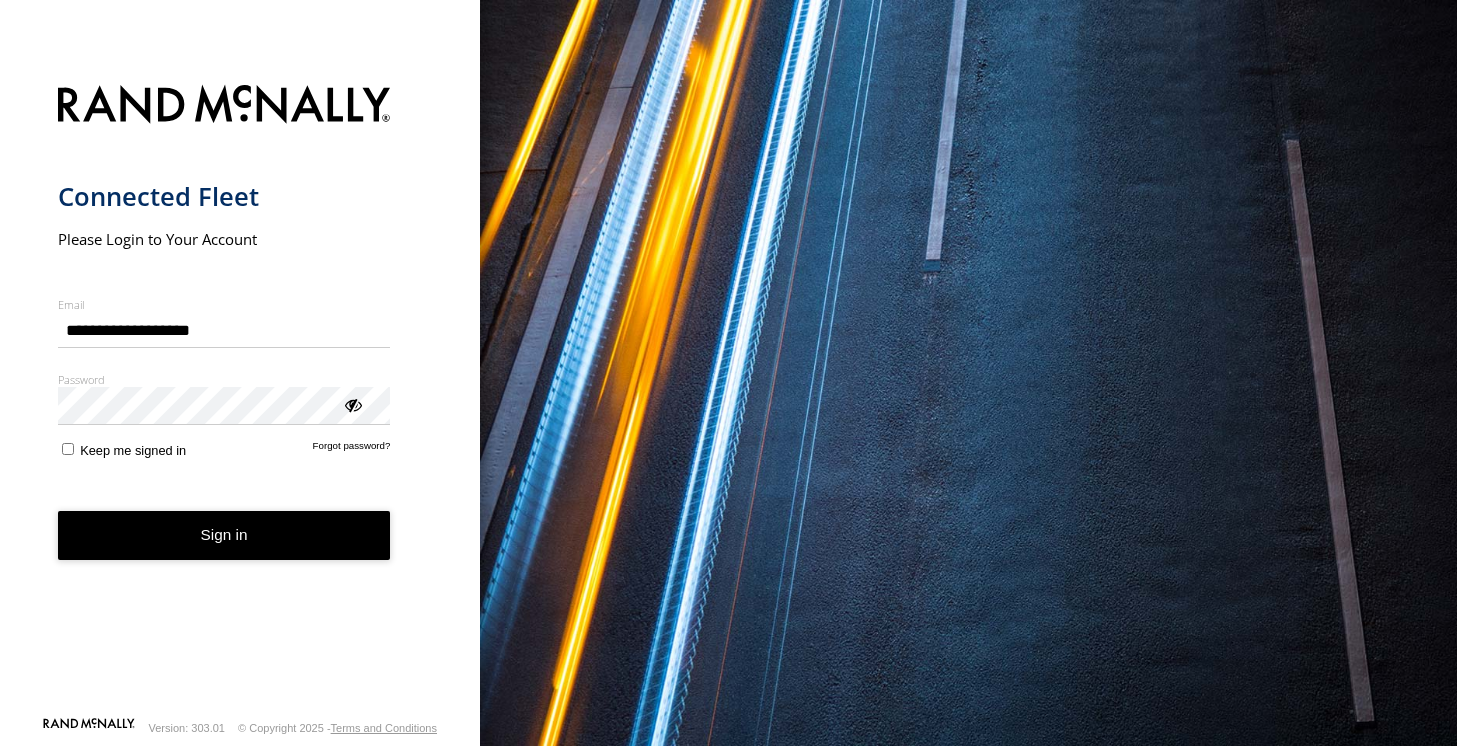 click on "Sign in" at bounding box center (224, 535) 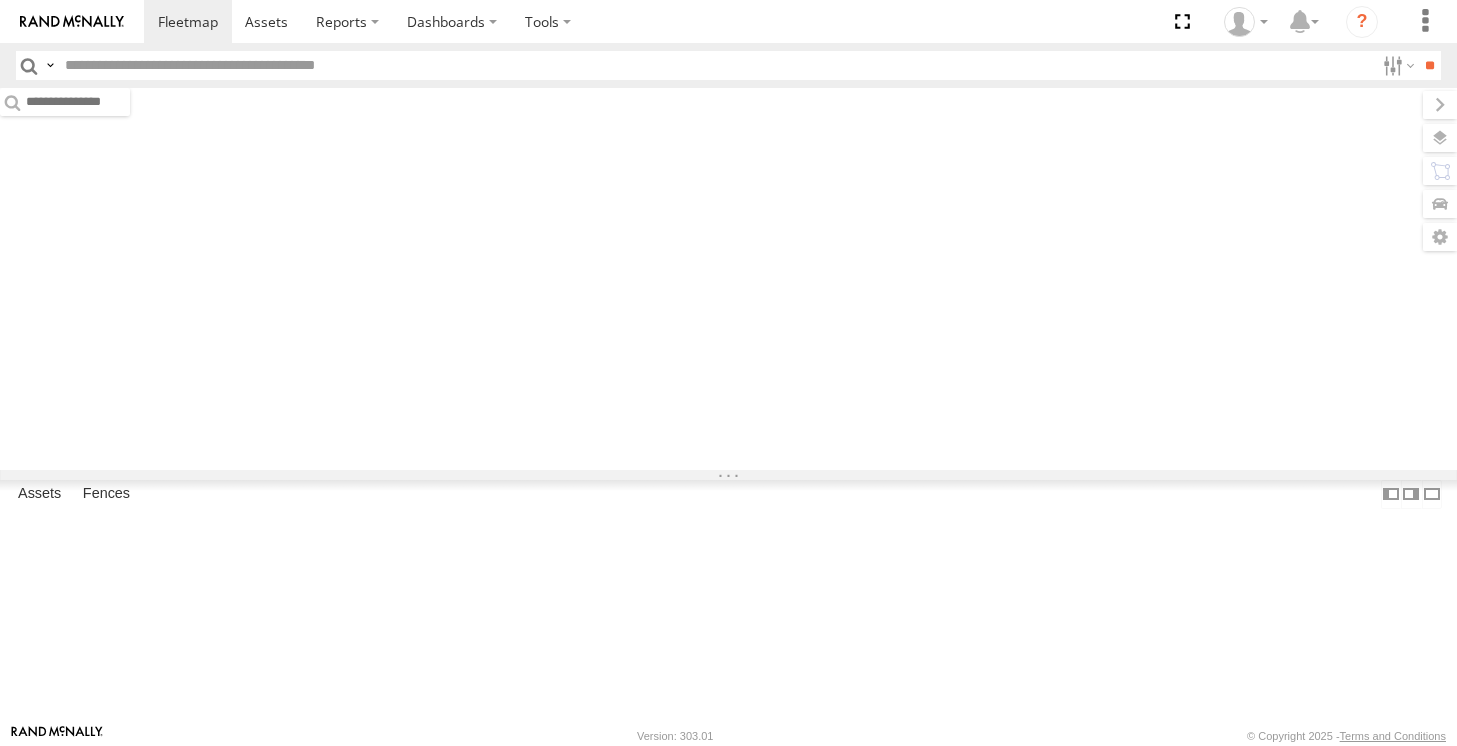 scroll, scrollTop: 0, scrollLeft: 0, axis: both 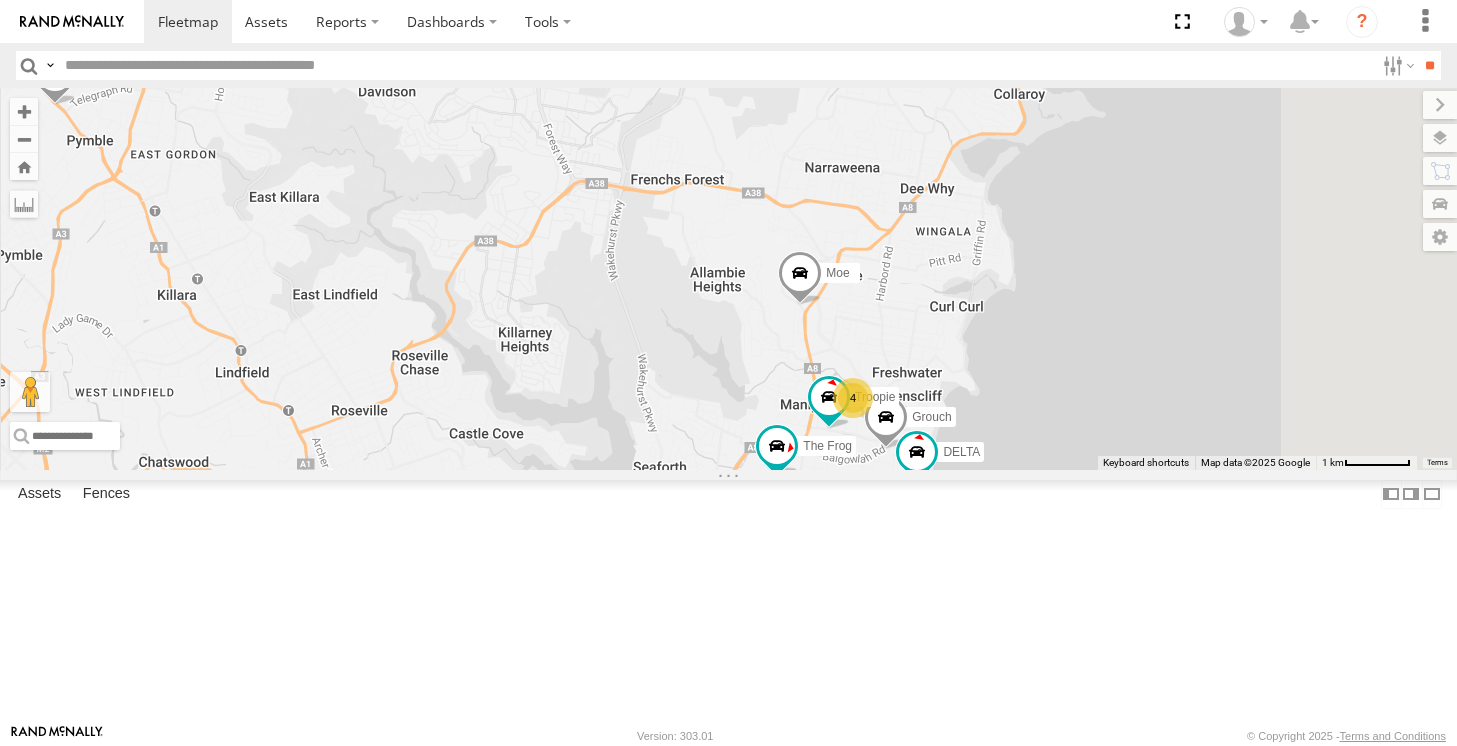 drag, startPoint x: 1139, startPoint y: 447, endPoint x: 991, endPoint y: 432, distance: 148.7582 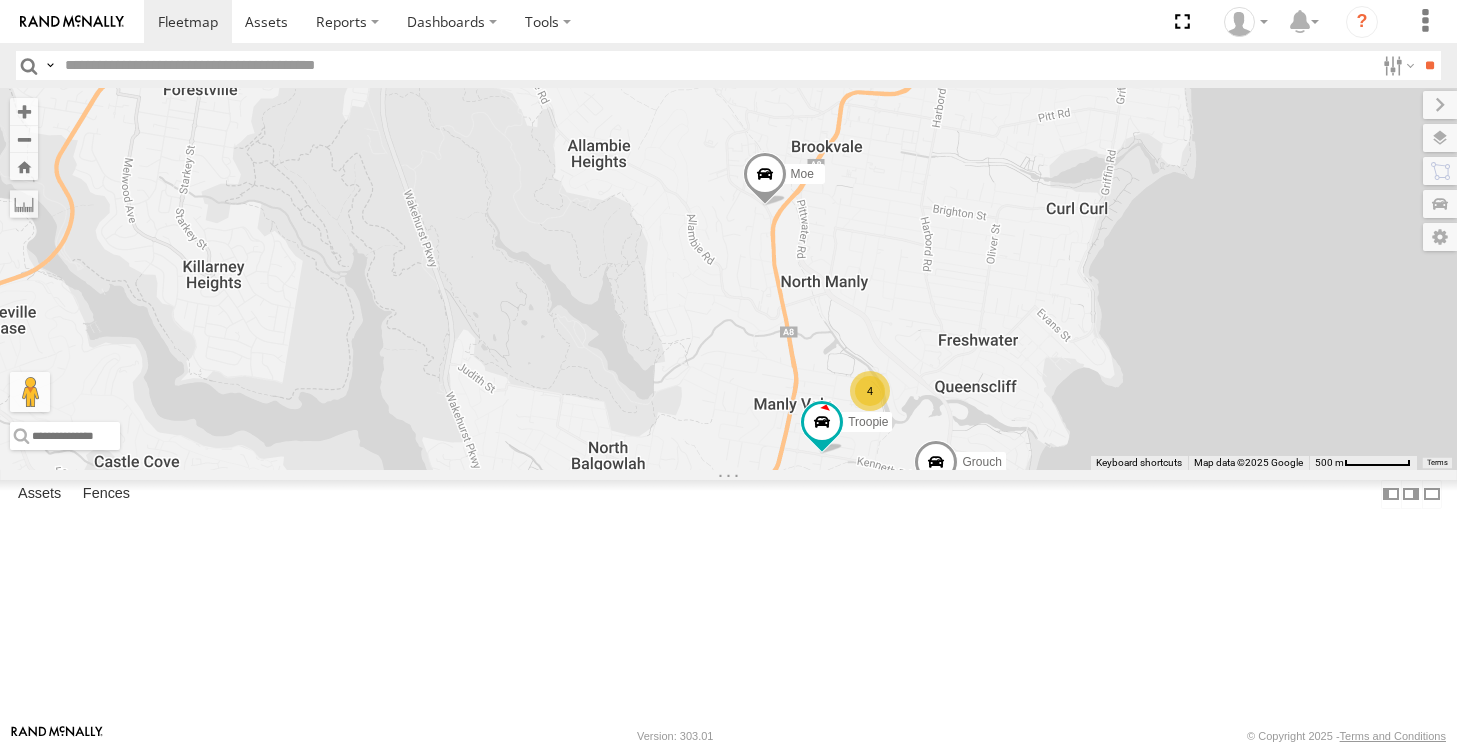 drag, startPoint x: 1075, startPoint y: 602, endPoint x: 990, endPoint y: 449, distance: 175.02571 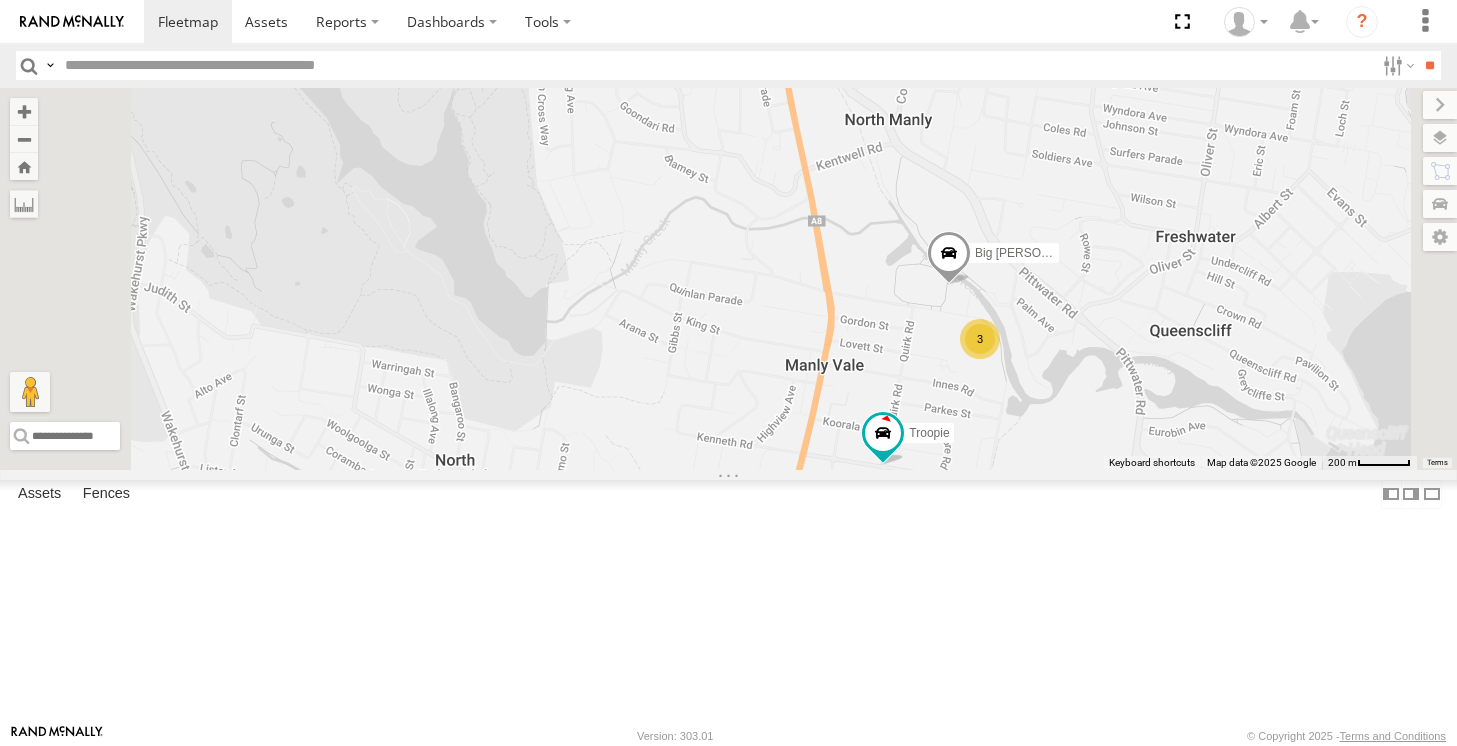drag, startPoint x: 1074, startPoint y: 458, endPoint x: 910, endPoint y: 438, distance: 165.21501 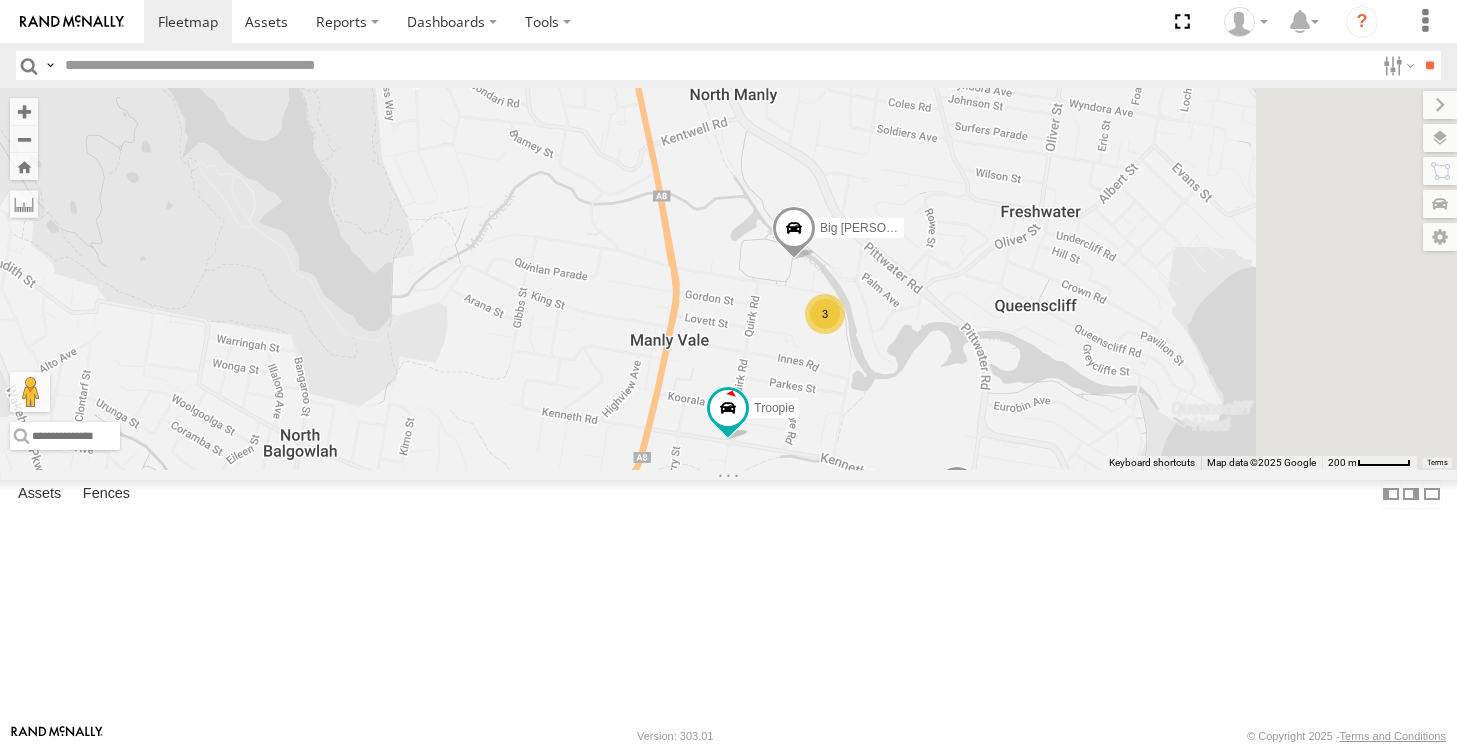 drag, startPoint x: 910, startPoint y: 438, endPoint x: 1029, endPoint y: 379, distance: 132.8232 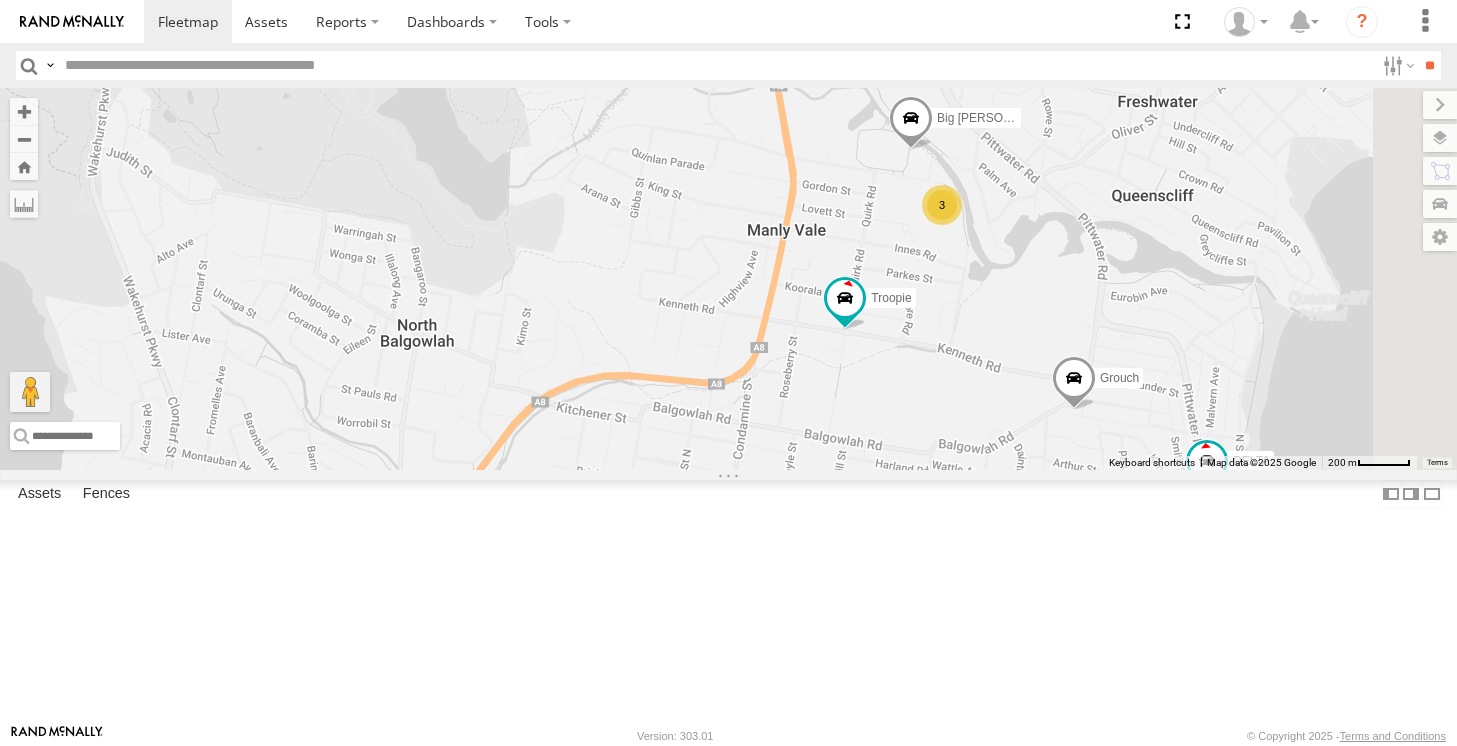 drag, startPoint x: 1106, startPoint y: 385, endPoint x: 871, endPoint y: 439, distance: 241.12445 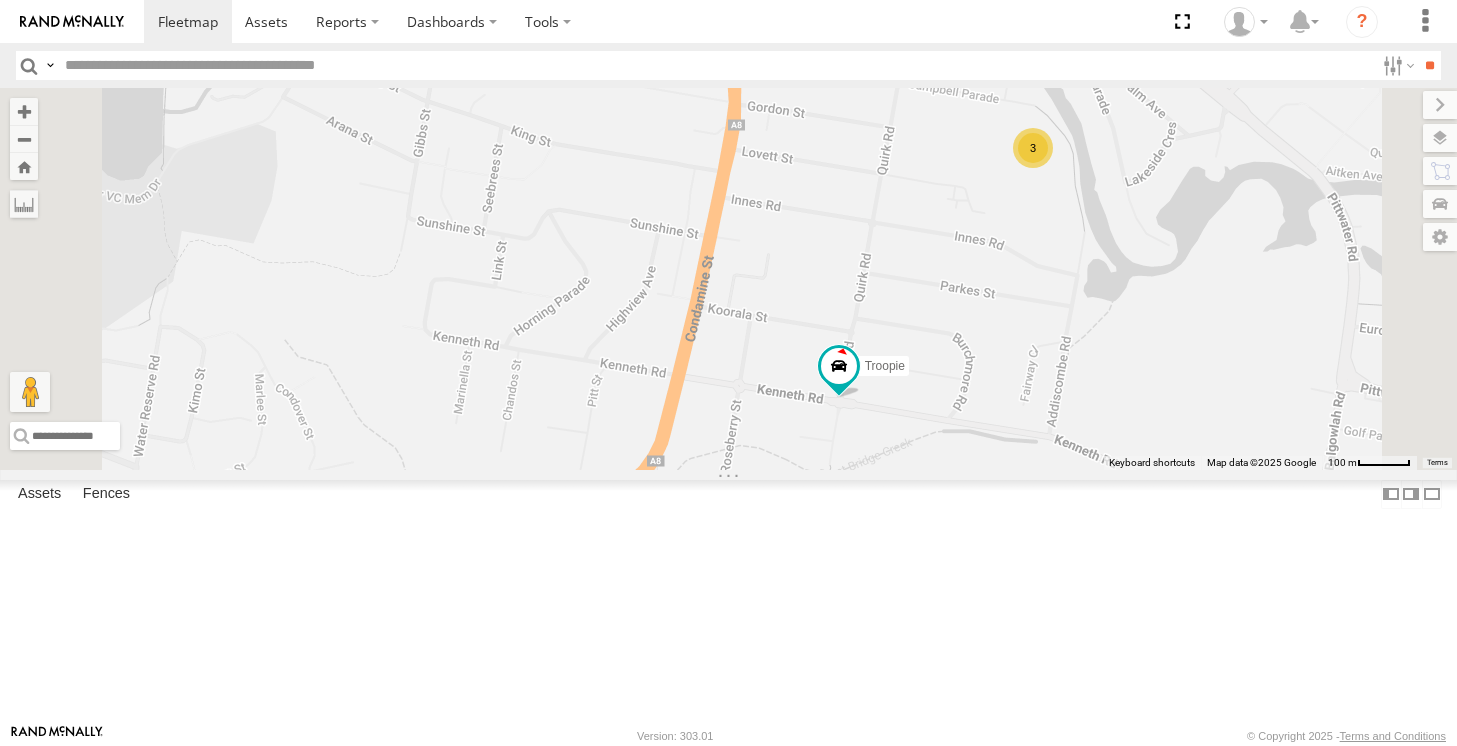 drag, startPoint x: 1082, startPoint y: 333, endPoint x: 949, endPoint y: 371, distance: 138.32208 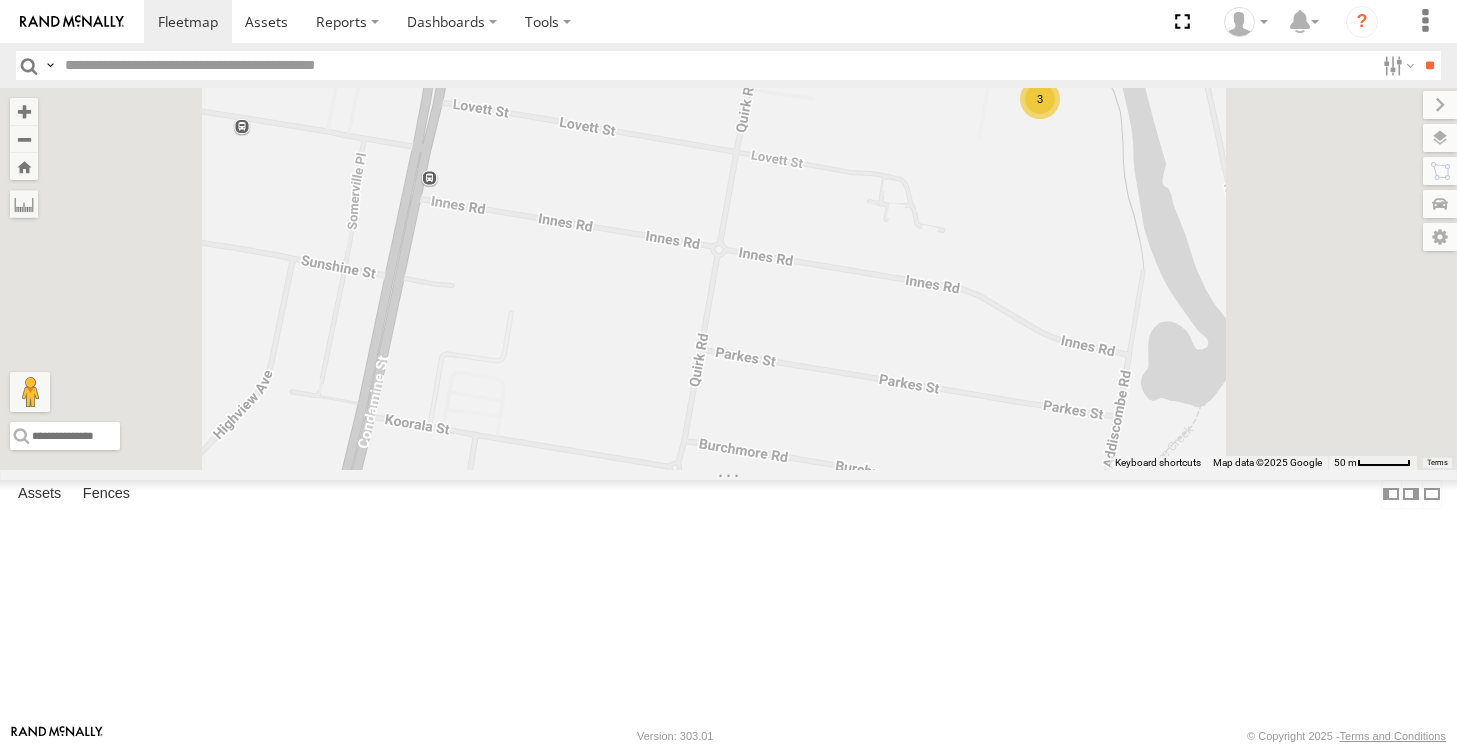 drag, startPoint x: 1020, startPoint y: 367, endPoint x: 1043, endPoint y: 266, distance: 103.58572 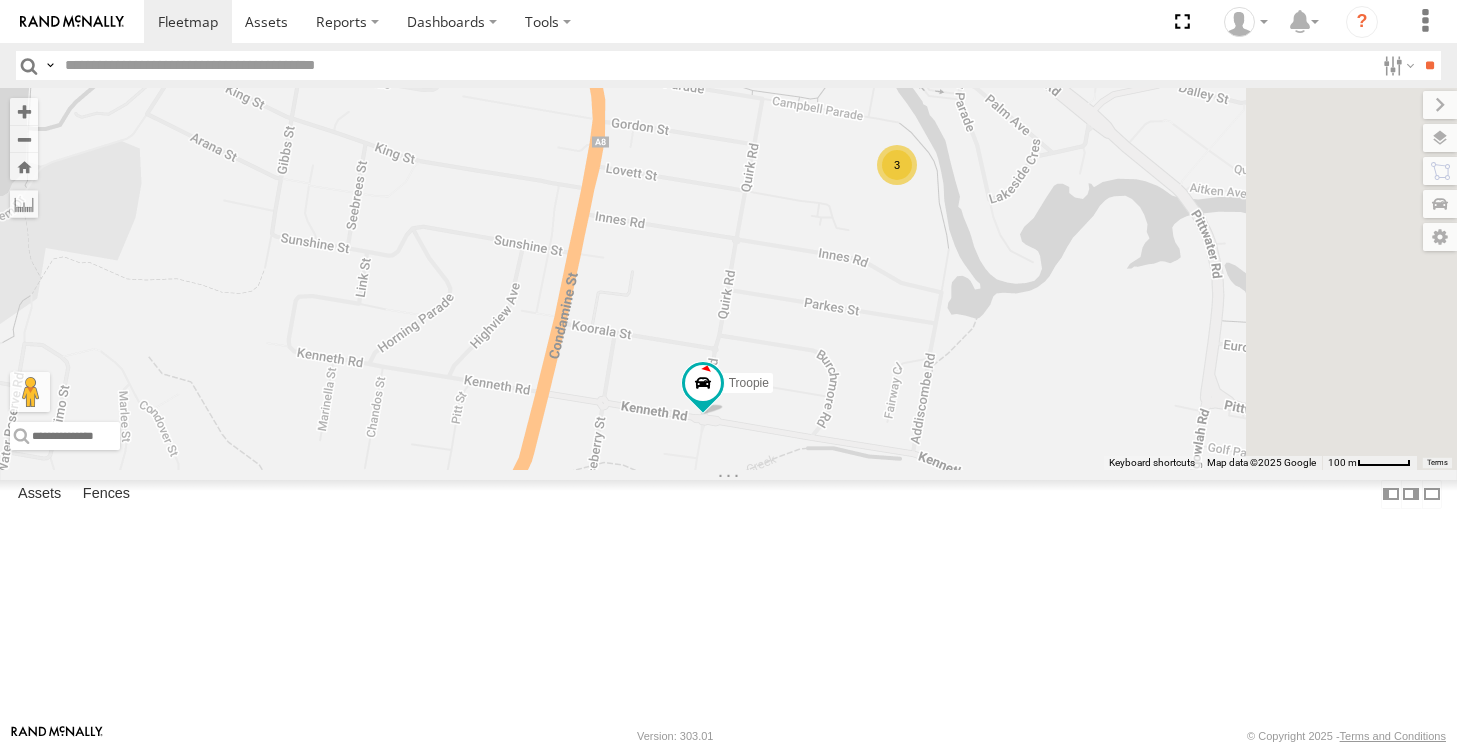 drag, startPoint x: 1081, startPoint y: 296, endPoint x: 1018, endPoint y: 406, distance: 126.76356 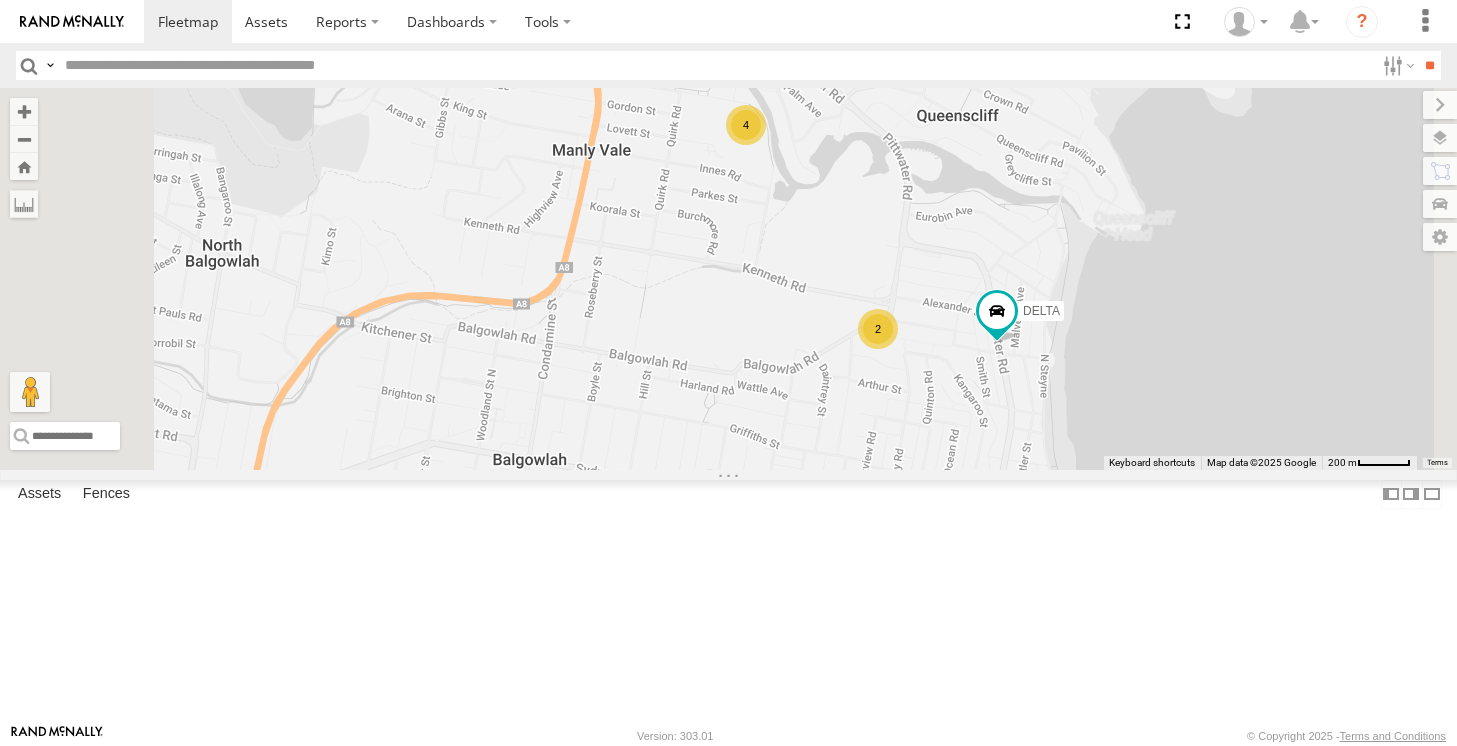 drag, startPoint x: 1039, startPoint y: 354, endPoint x: 978, endPoint y: 283, distance: 93.60555 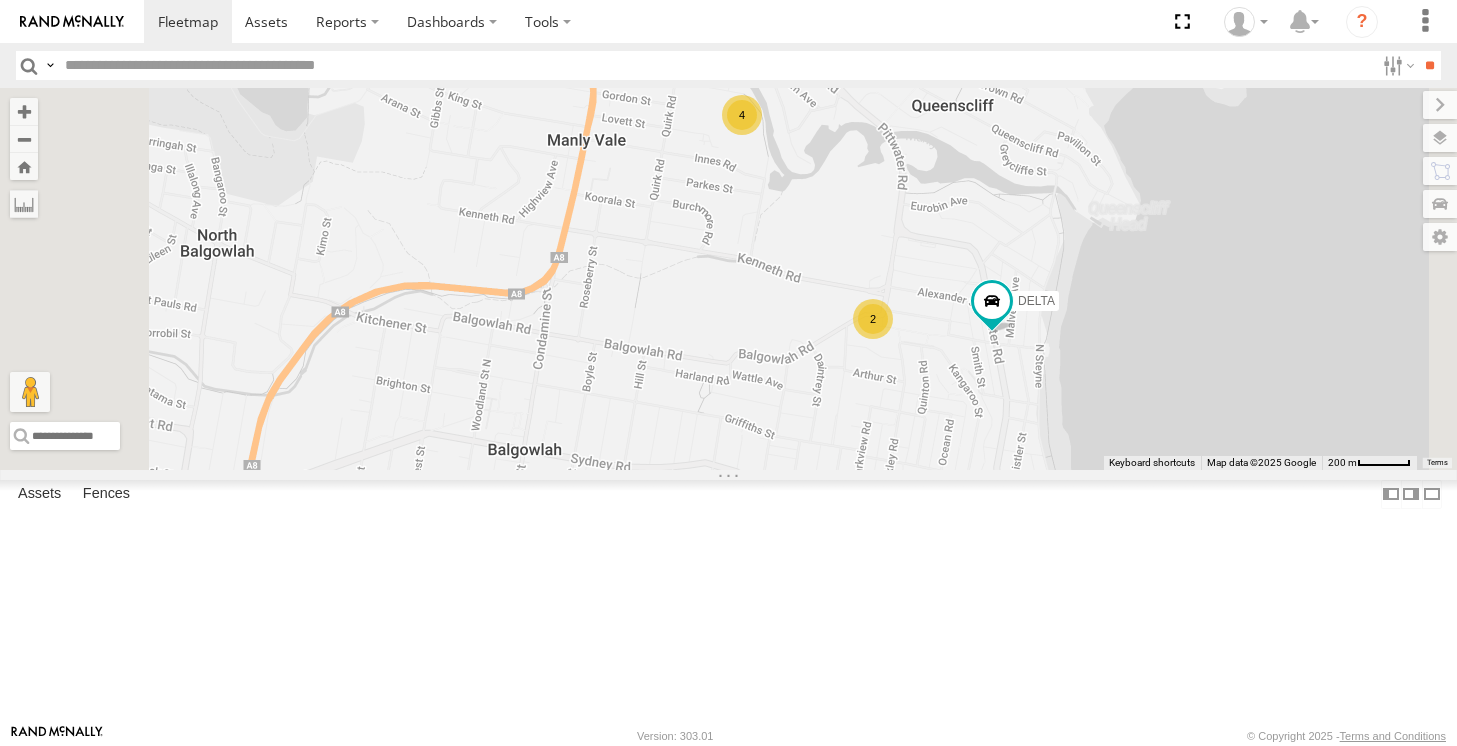 click on "Ferrari Commercial Moe DELTA Big [PERSON_NAME] 2 4" at bounding box center (728, 278) 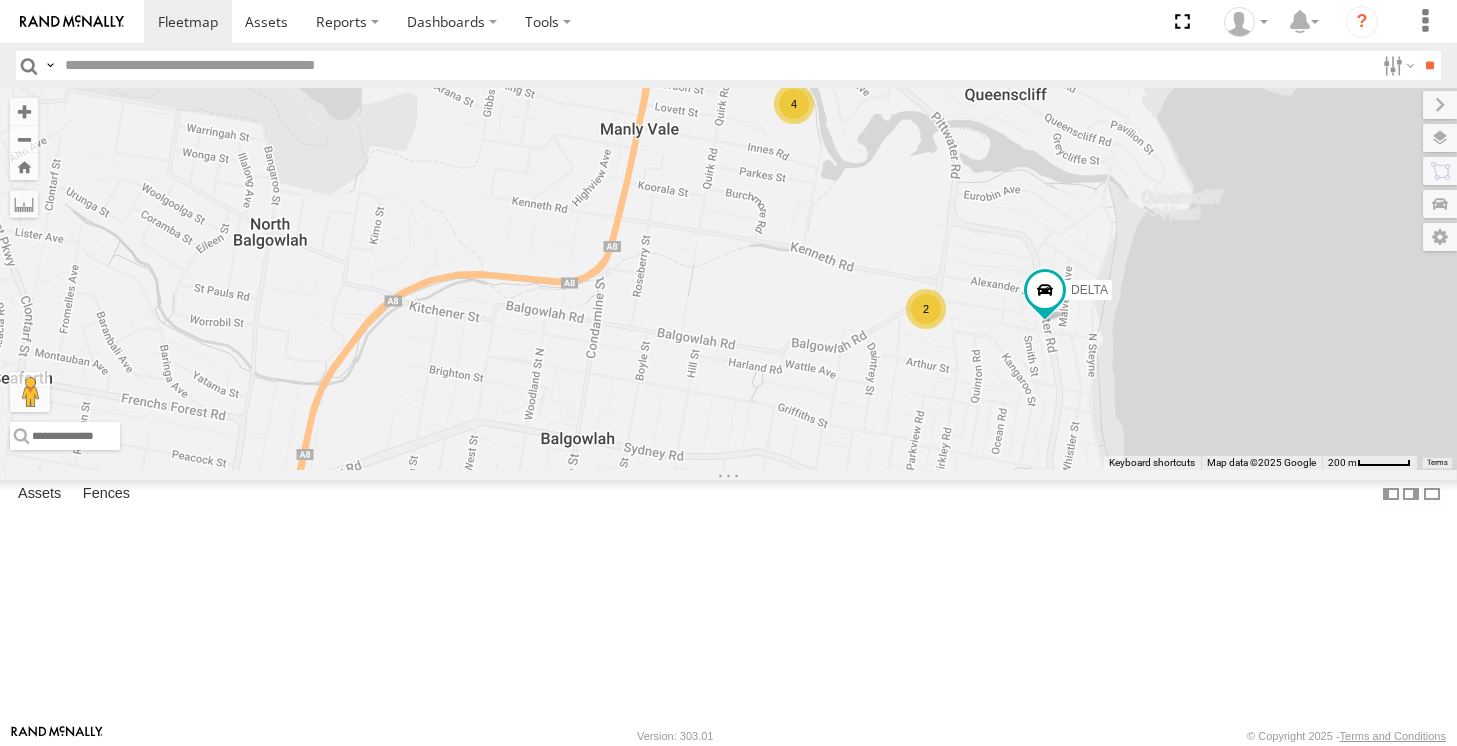 drag, startPoint x: 1085, startPoint y: 481, endPoint x: 791, endPoint y: 546, distance: 301.09964 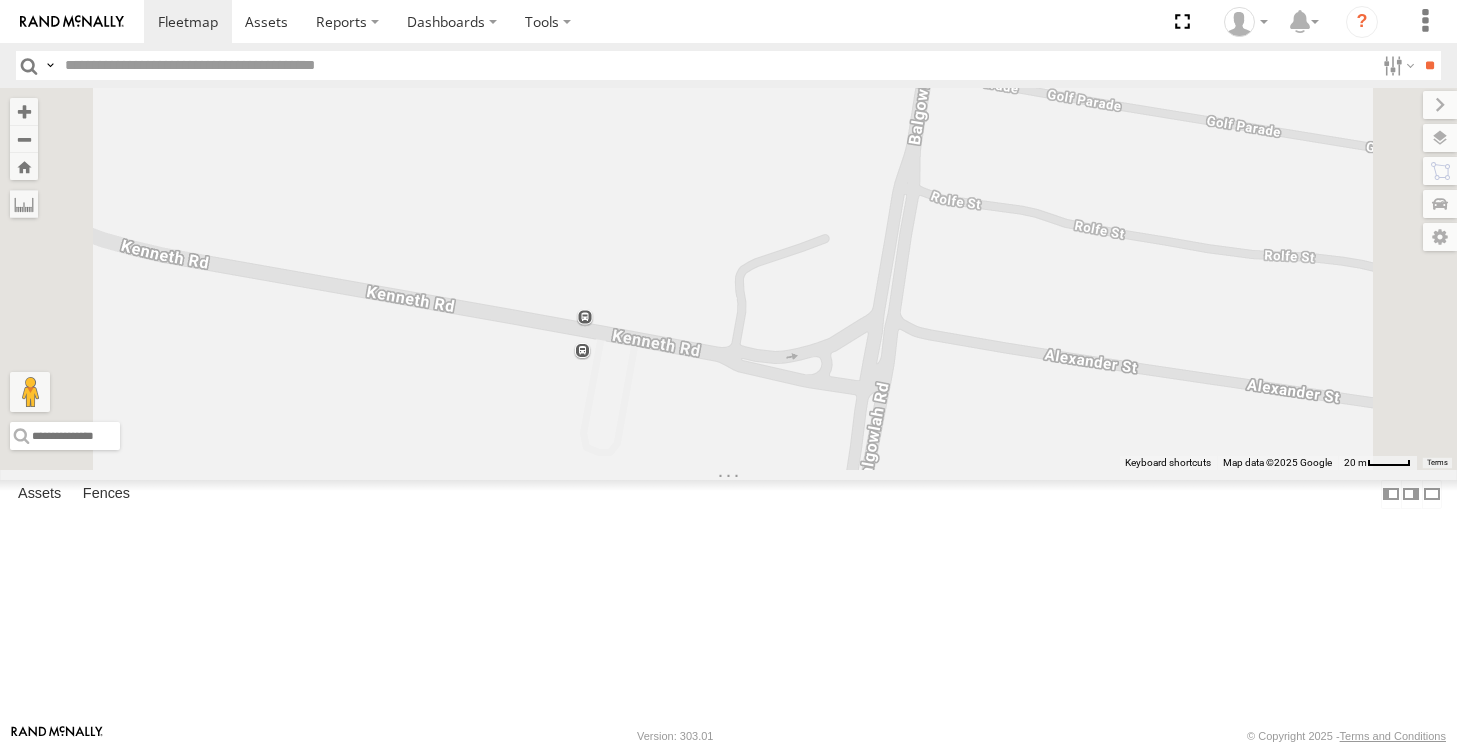 drag, startPoint x: 1031, startPoint y: 508, endPoint x: 985, endPoint y: 399, distance: 118.308914 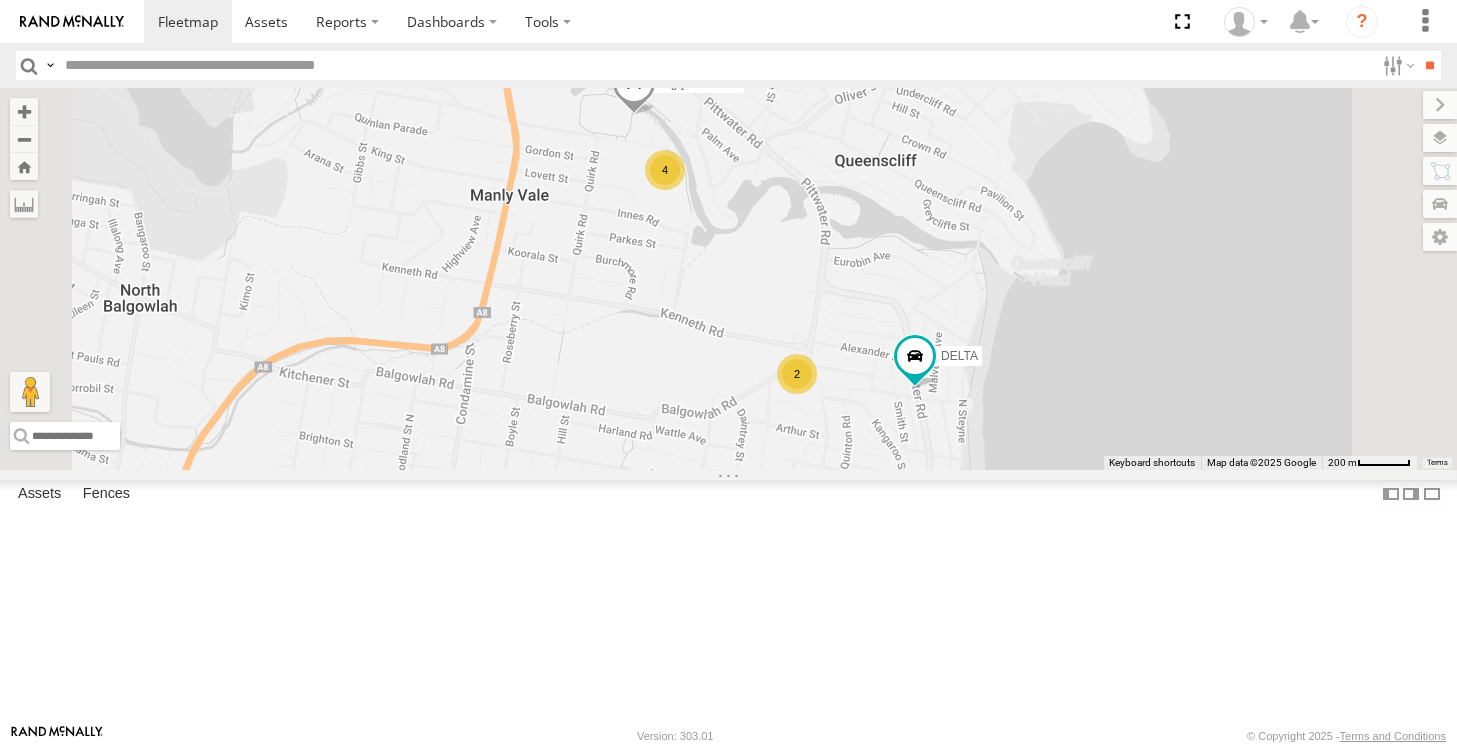 drag, startPoint x: 771, startPoint y: 379, endPoint x: 833, endPoint y: 453, distance: 96.540146 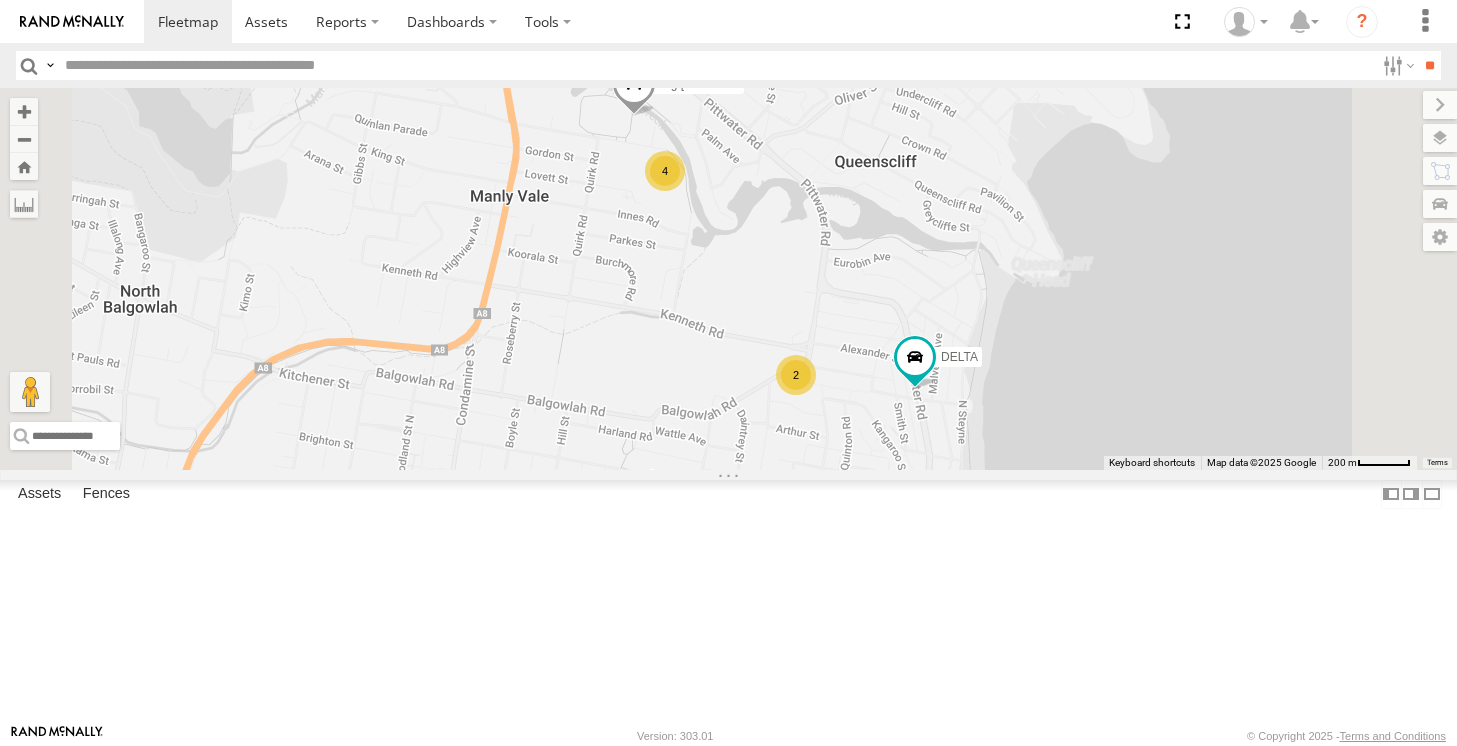 drag, startPoint x: 833, startPoint y: 453, endPoint x: 798, endPoint y: 457, distance: 35.22783 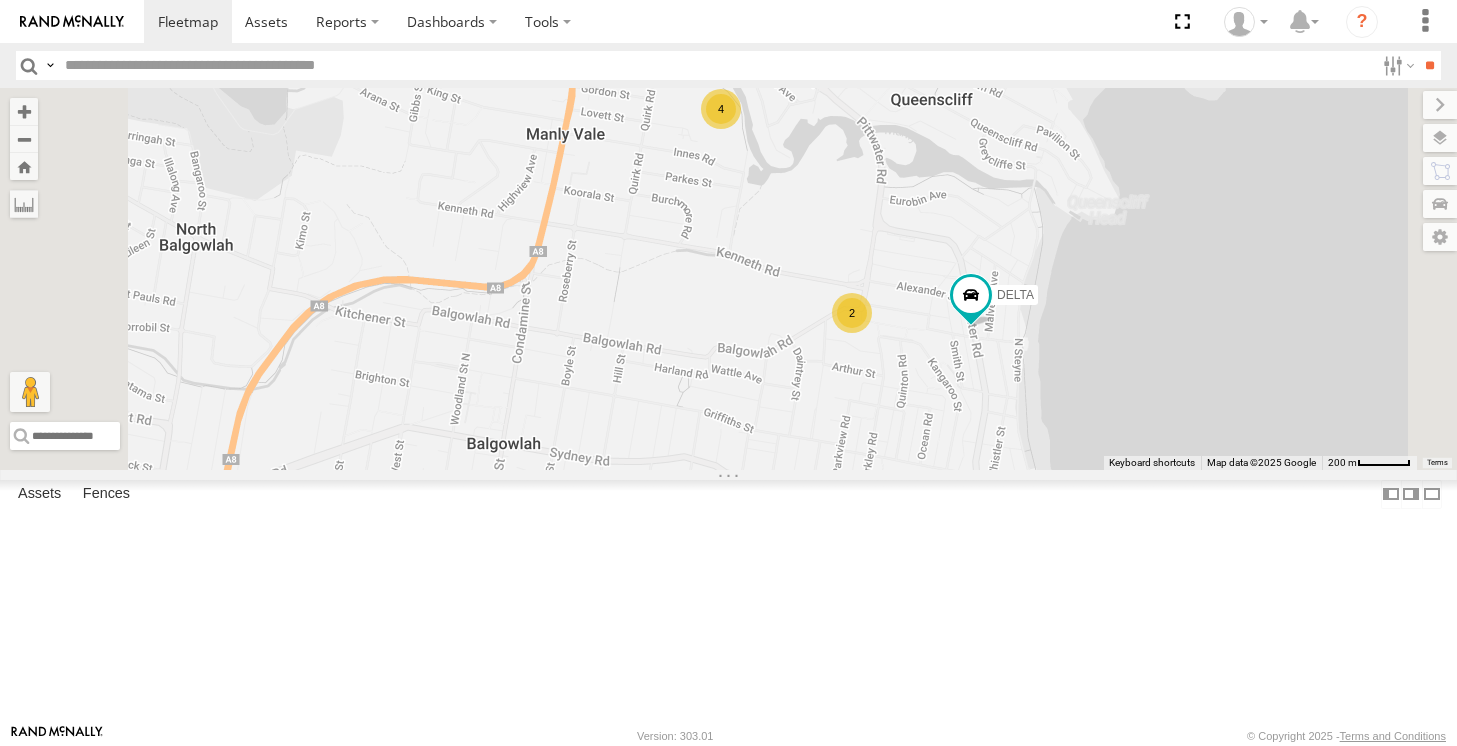 drag, startPoint x: 853, startPoint y: 483, endPoint x: 919, endPoint y: 412, distance: 96.938126 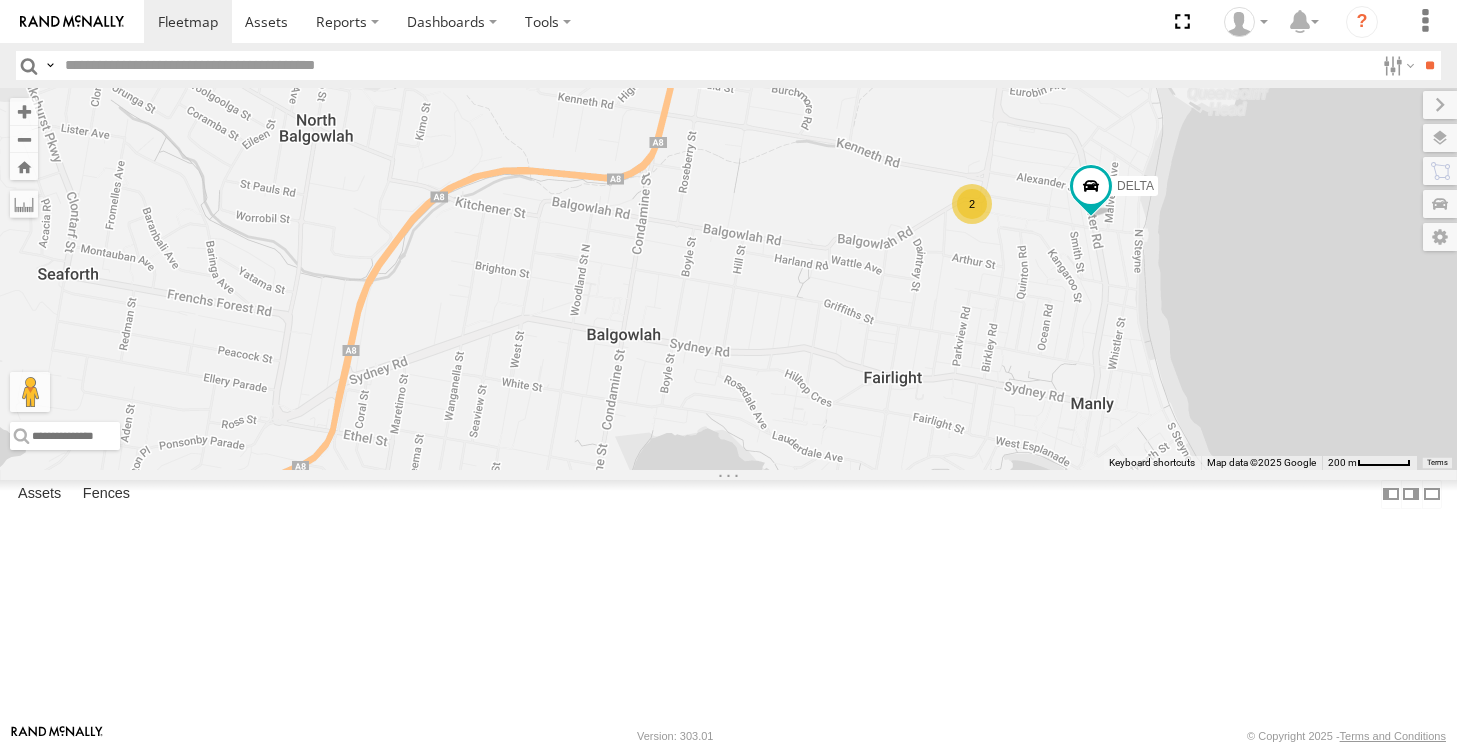 drag, startPoint x: 872, startPoint y: 447, endPoint x: 981, endPoint y: 346, distance: 148.60013 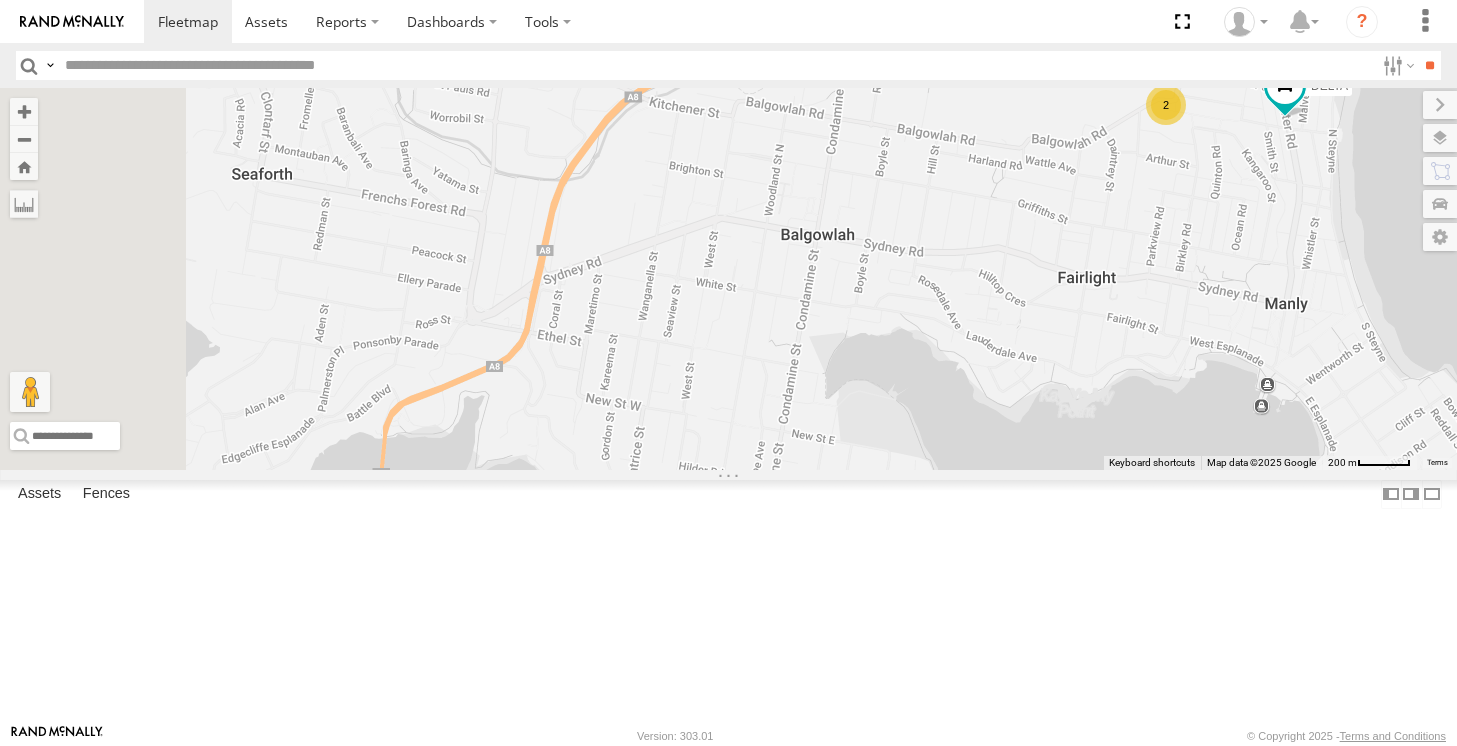 drag, startPoint x: 828, startPoint y: 493, endPoint x: 1021, endPoint y: 394, distance: 216.91013 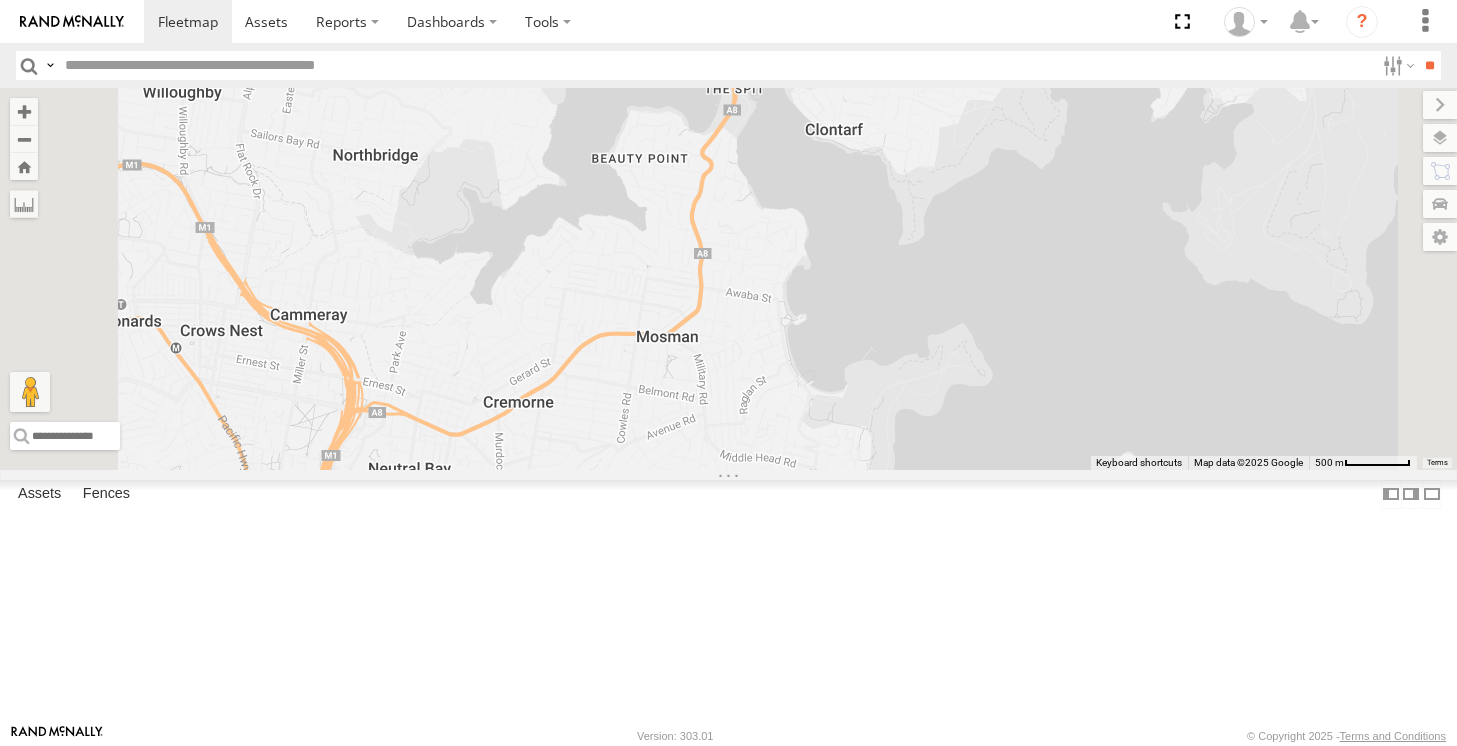 drag, startPoint x: 989, startPoint y: 416, endPoint x: 1100, endPoint y: 97, distance: 337.76028 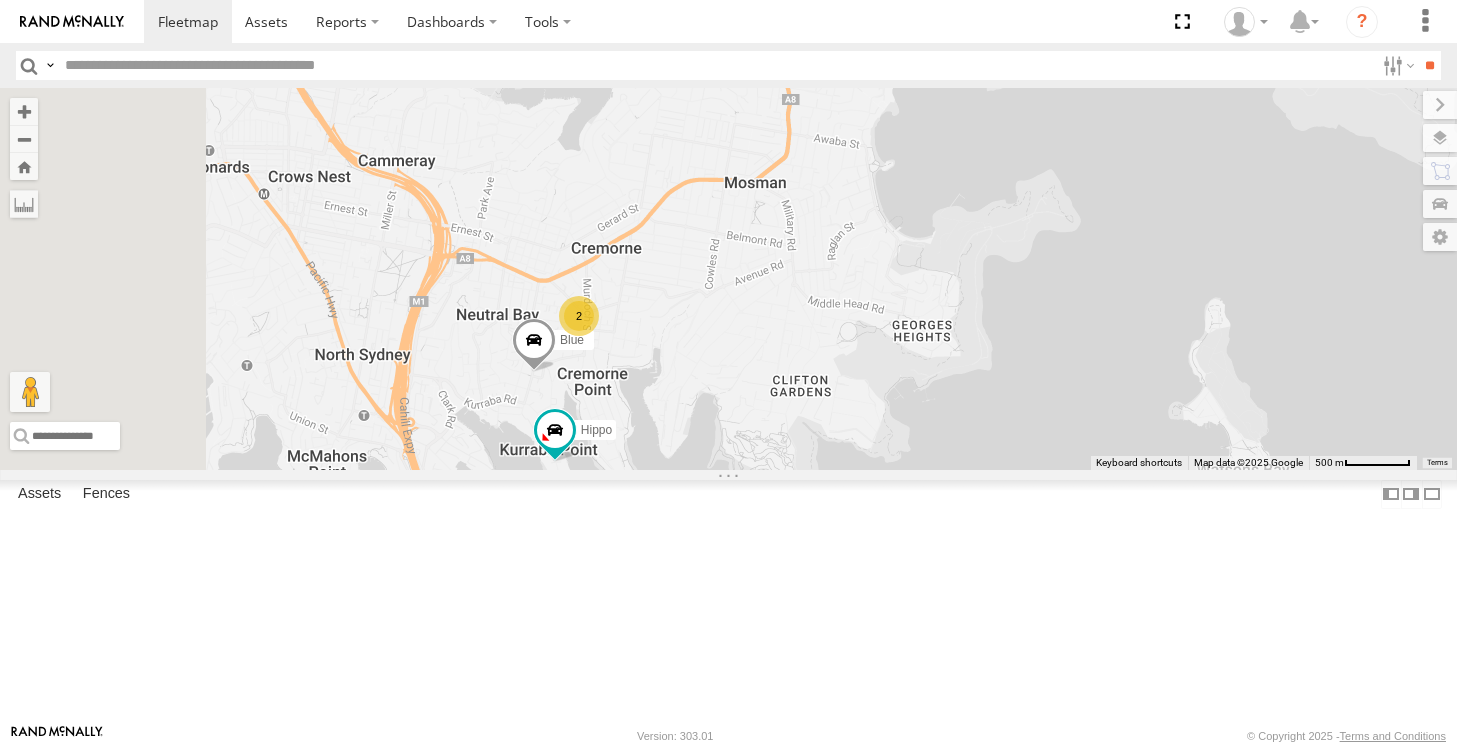 drag, startPoint x: 908, startPoint y: 311, endPoint x: 981, endPoint y: 156, distance: 171.3301 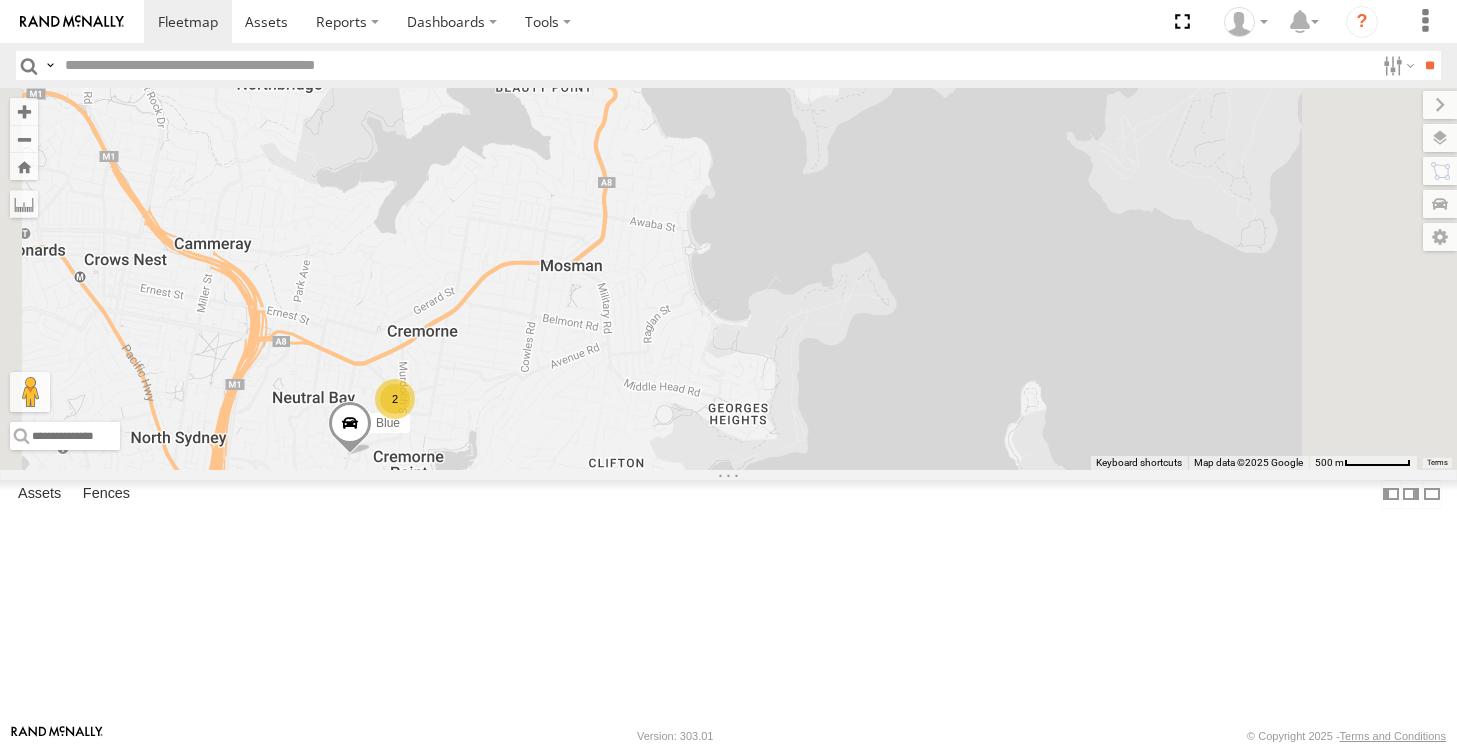 drag, startPoint x: 1006, startPoint y: 328, endPoint x: 585, endPoint y: 671, distance: 543.0378 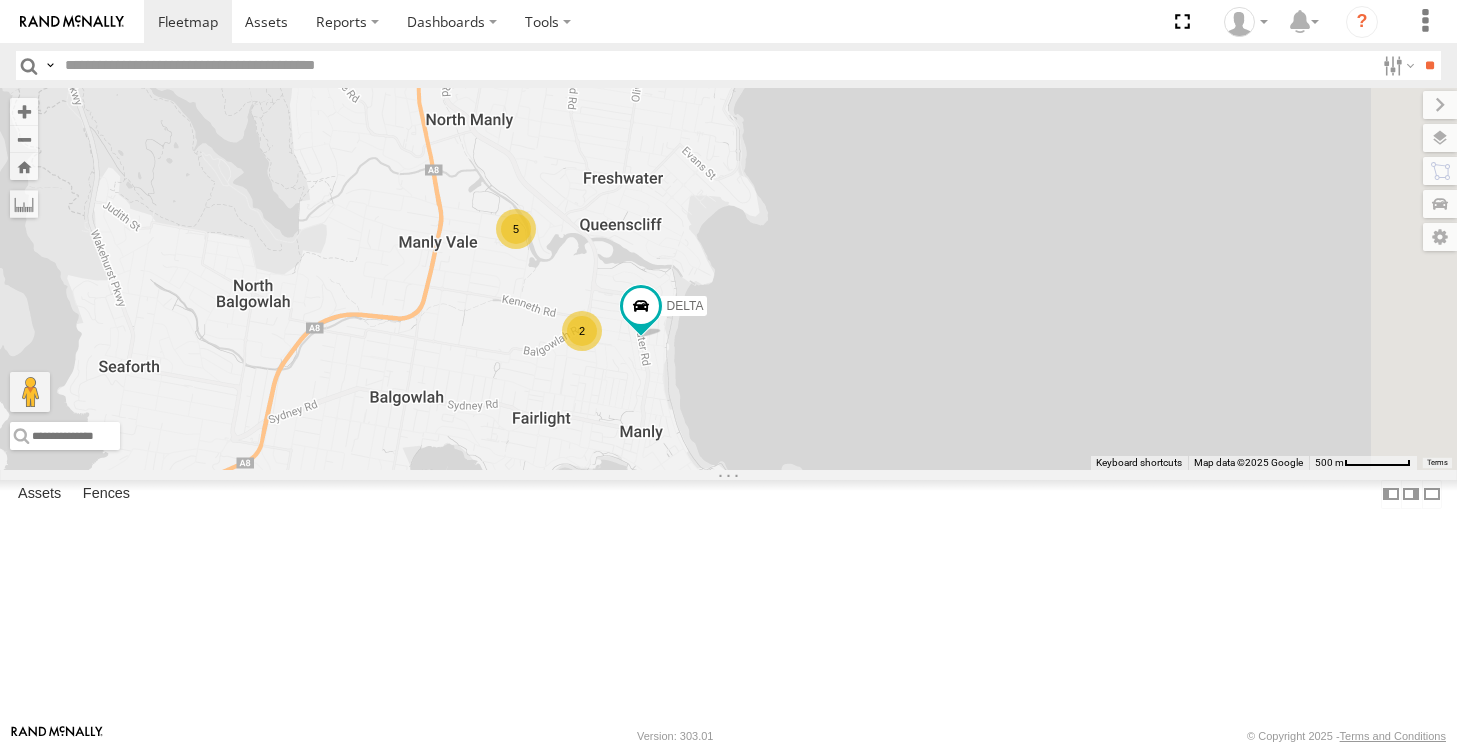 drag, startPoint x: 692, startPoint y: 452, endPoint x: 844, endPoint y: 373, distance: 171.30382 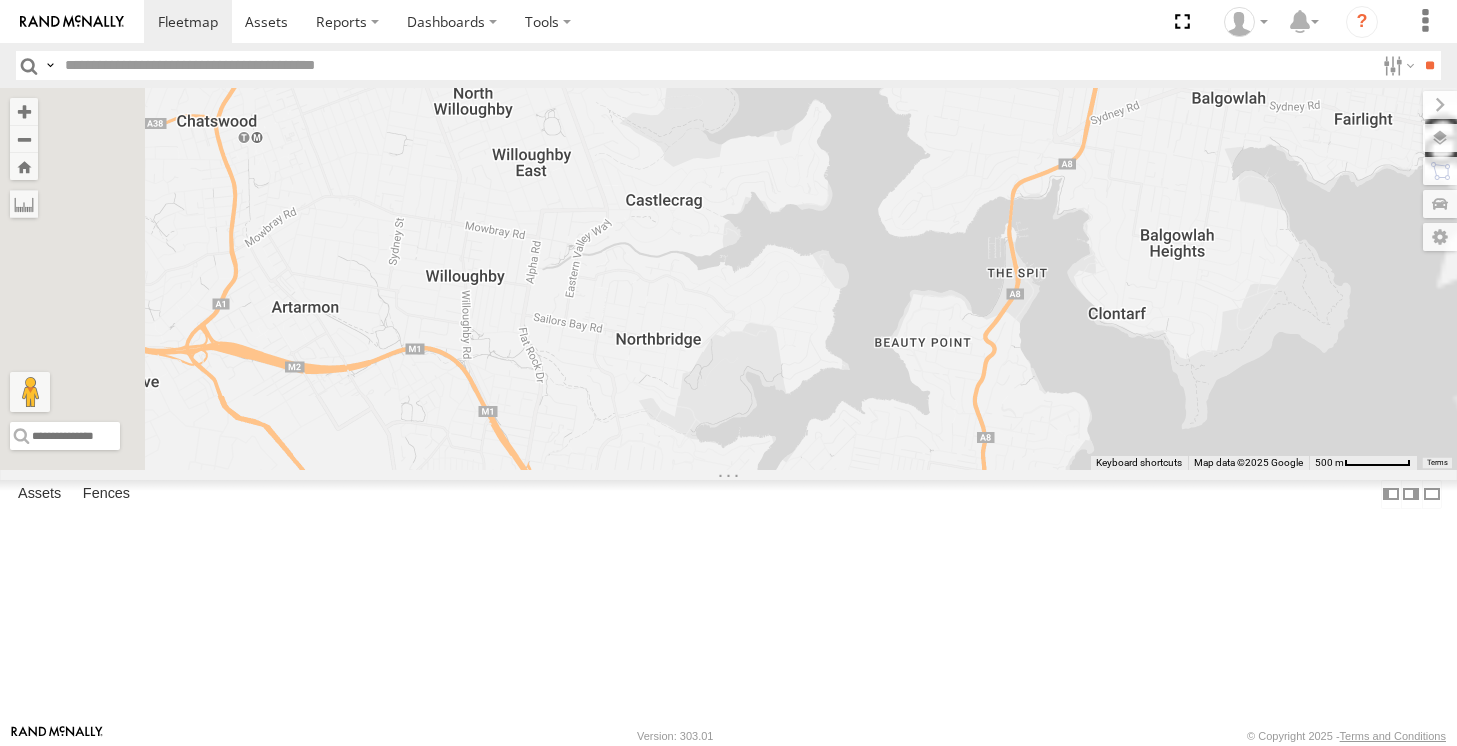 drag, startPoint x: 1005, startPoint y: 615, endPoint x: 948, endPoint y: 242, distance: 377.3301 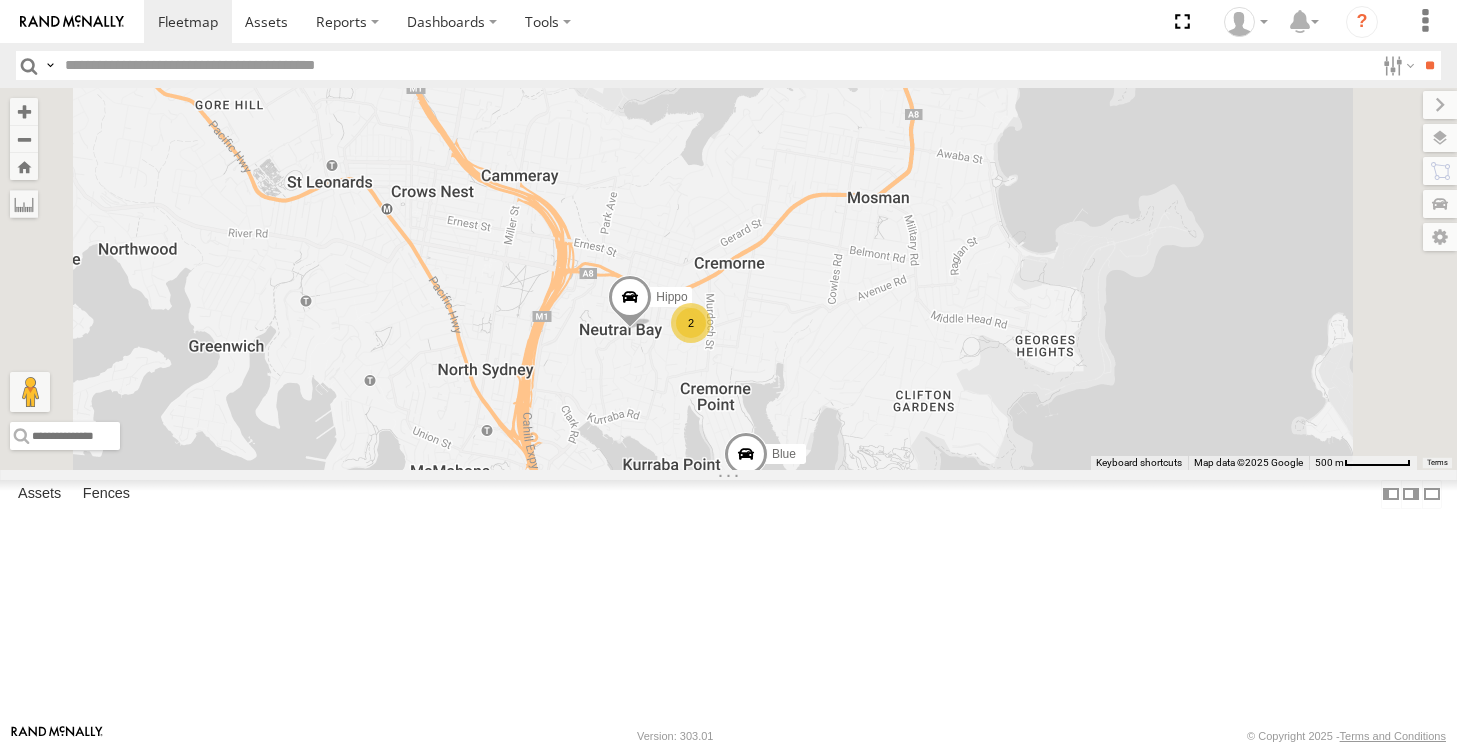 drag, startPoint x: 975, startPoint y: 503, endPoint x: 977, endPoint y: 448, distance: 55.03635 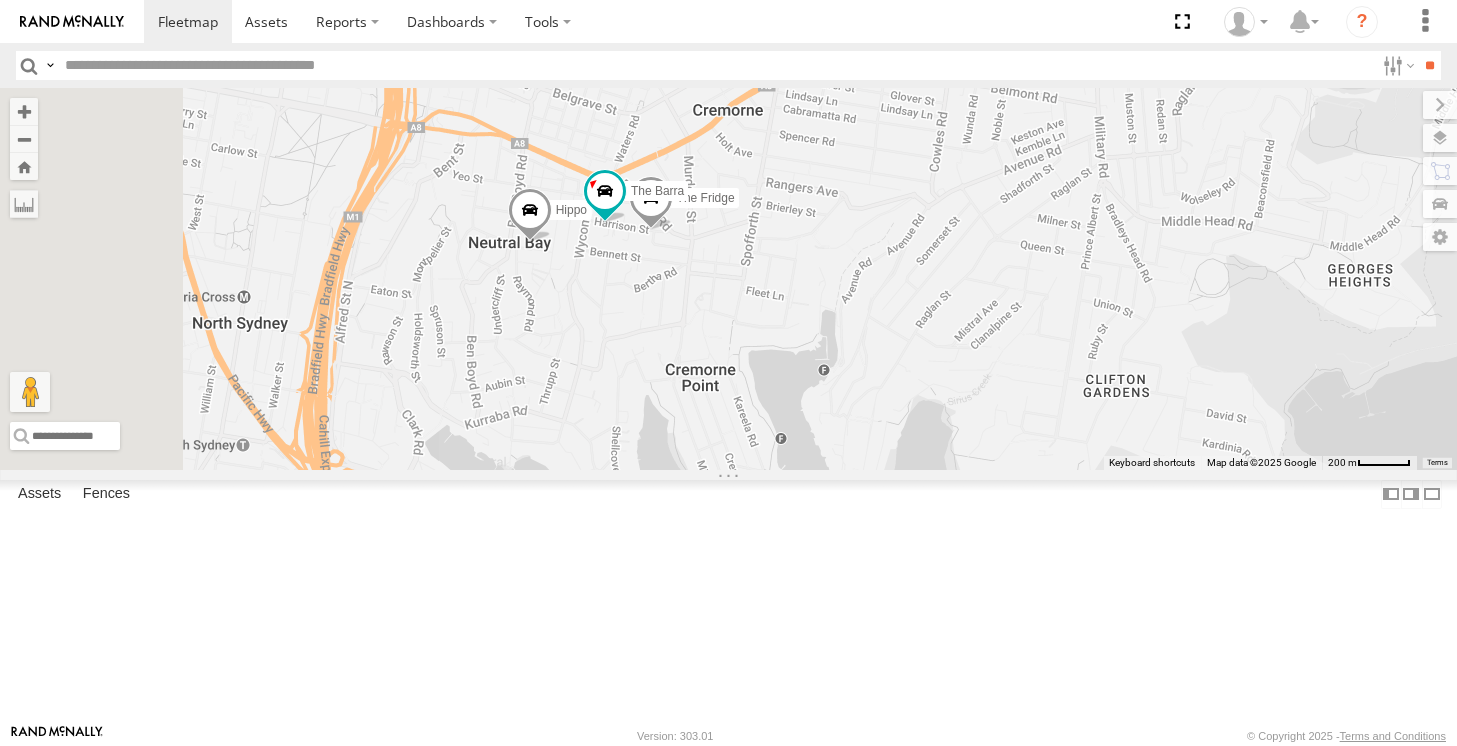 drag, startPoint x: 966, startPoint y: 453, endPoint x: 966, endPoint y: 408, distance: 45 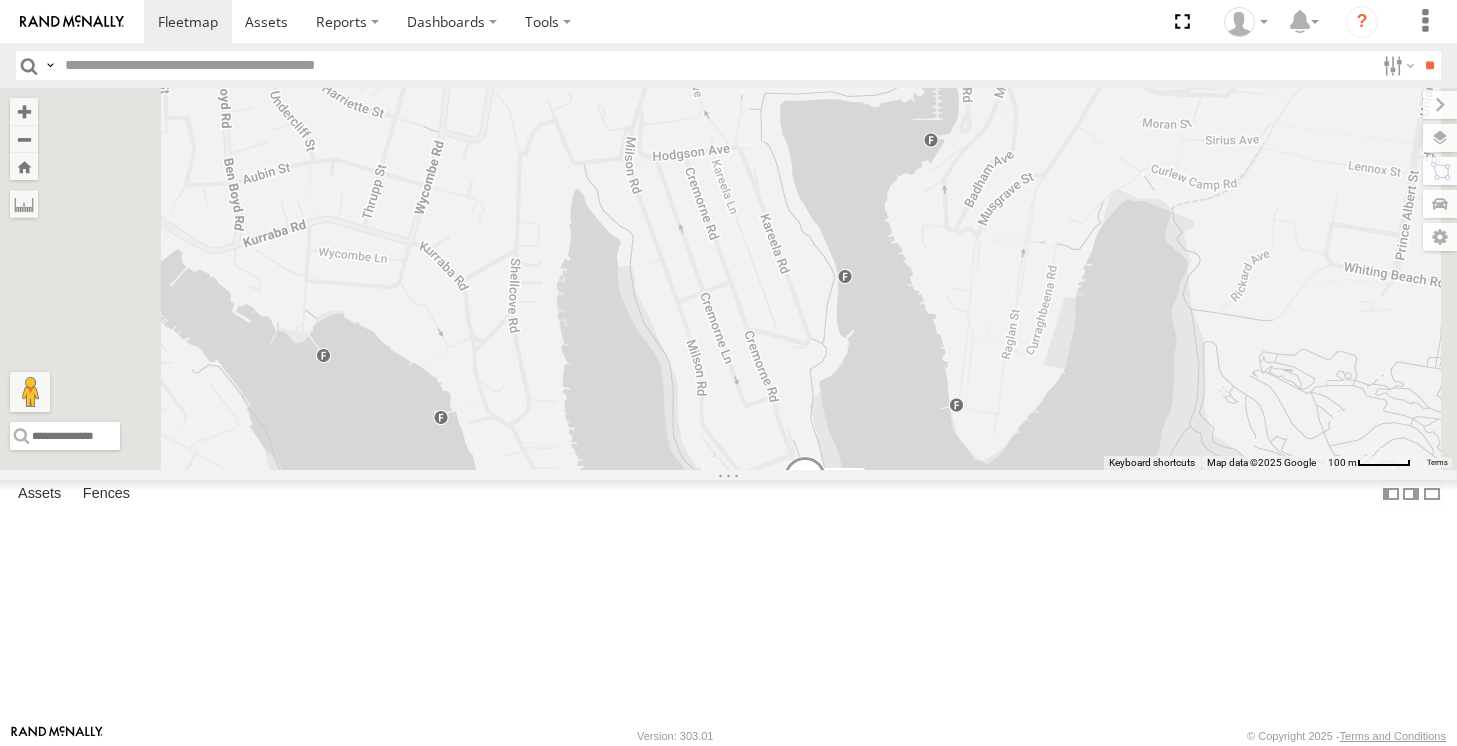 drag, startPoint x: 977, startPoint y: 590, endPoint x: 972, endPoint y: 411, distance: 179.06982 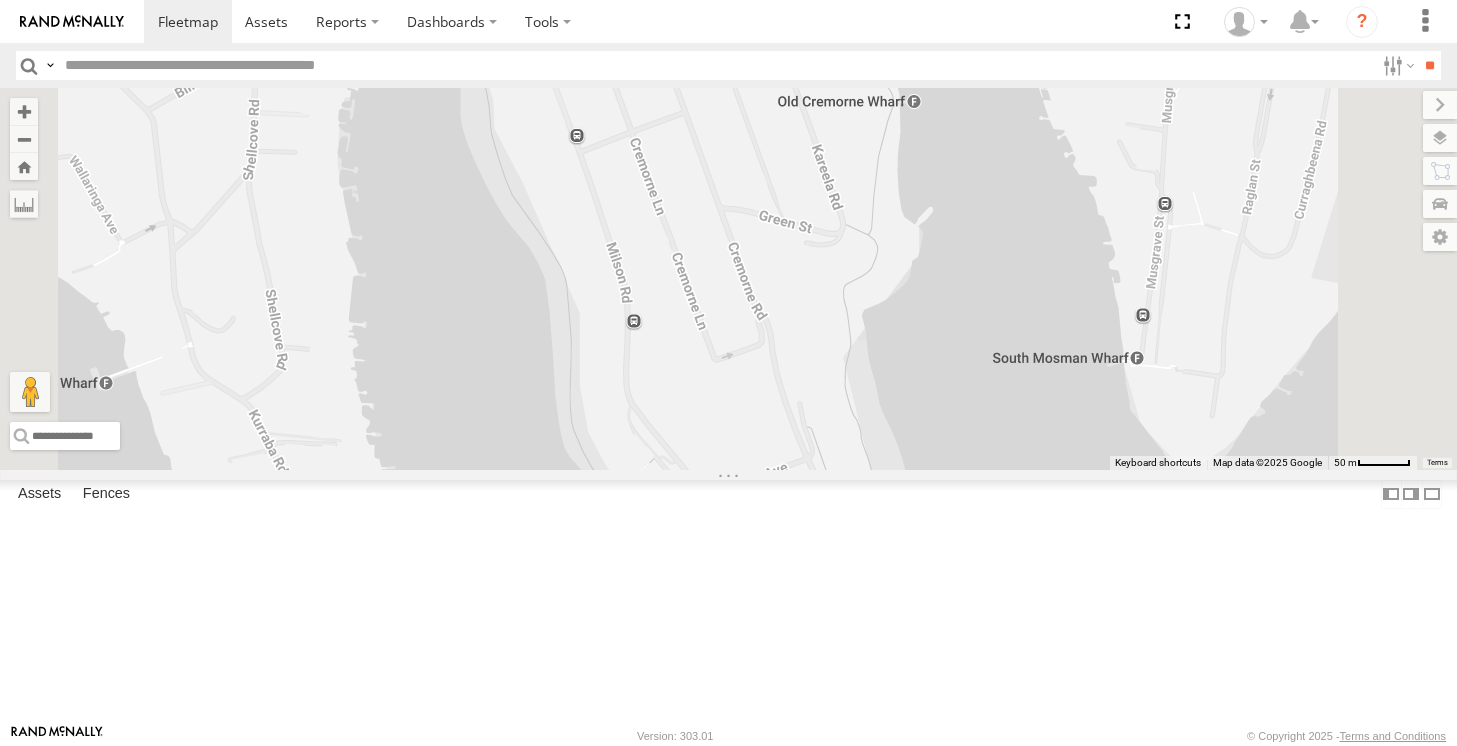 drag, startPoint x: 1089, startPoint y: 598, endPoint x: 1028, endPoint y: 442, distance: 167.50224 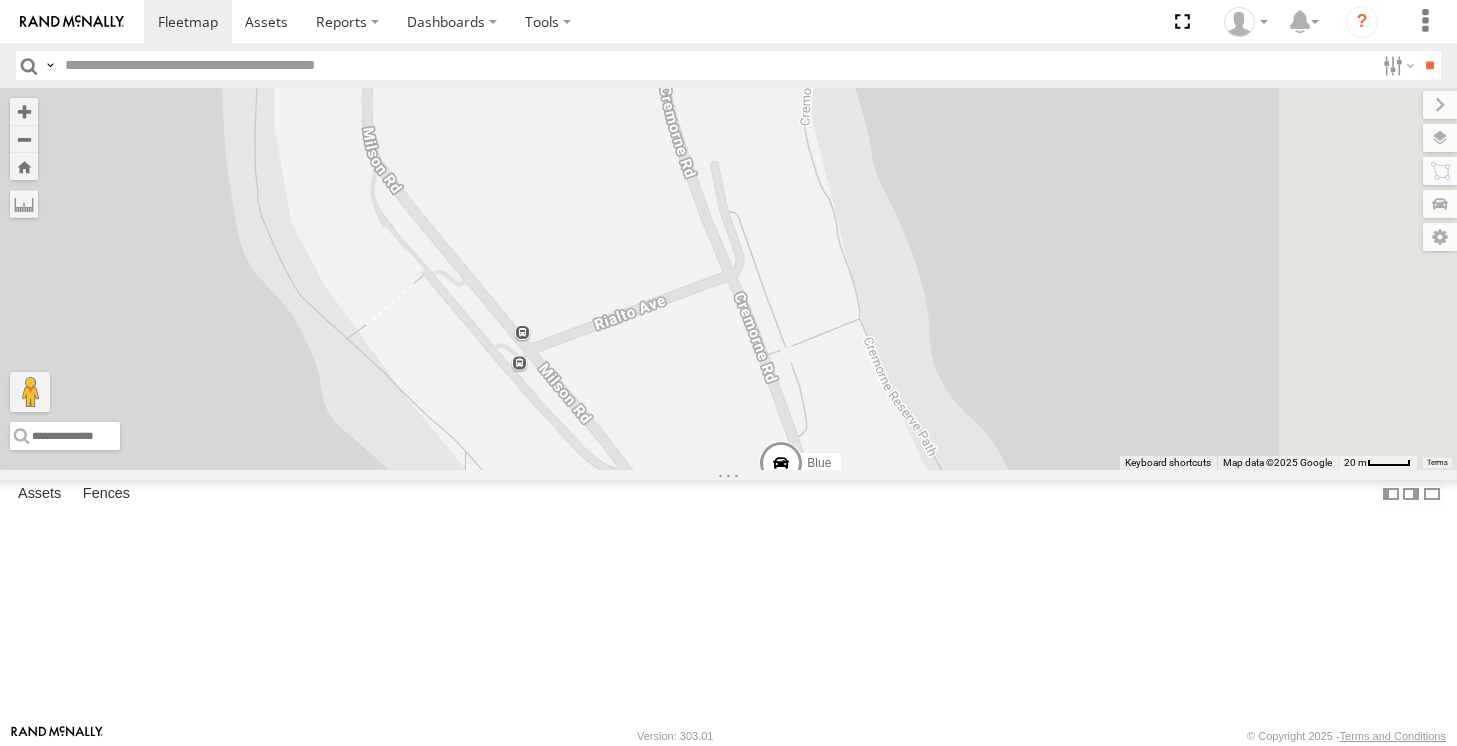 drag, startPoint x: 1092, startPoint y: 559, endPoint x: 1061, endPoint y: 414, distance: 148.27676 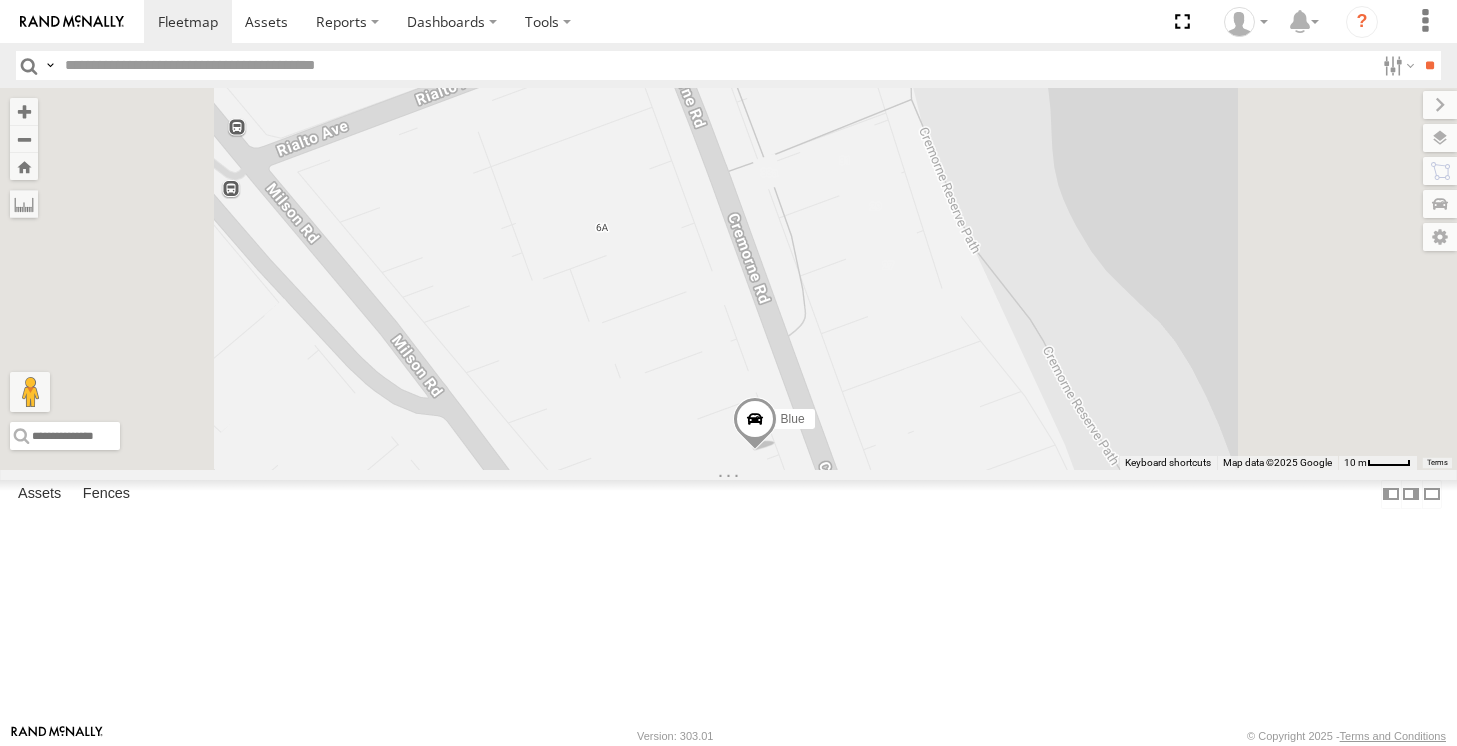 drag, startPoint x: 1069, startPoint y: 588, endPoint x: 1049, endPoint y: 442, distance: 147.3635 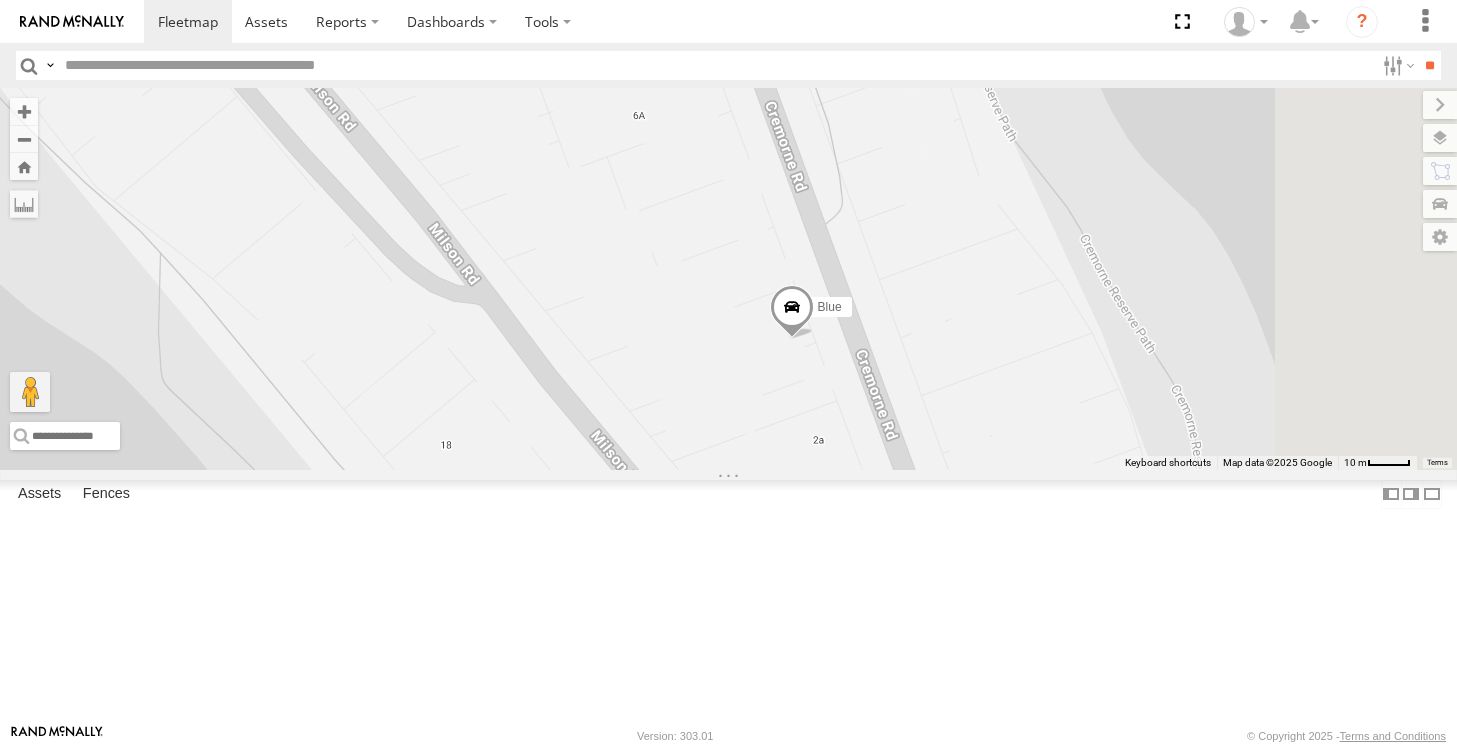 drag, startPoint x: 1049, startPoint y: 442, endPoint x: 1042, endPoint y: 354, distance: 88.27797 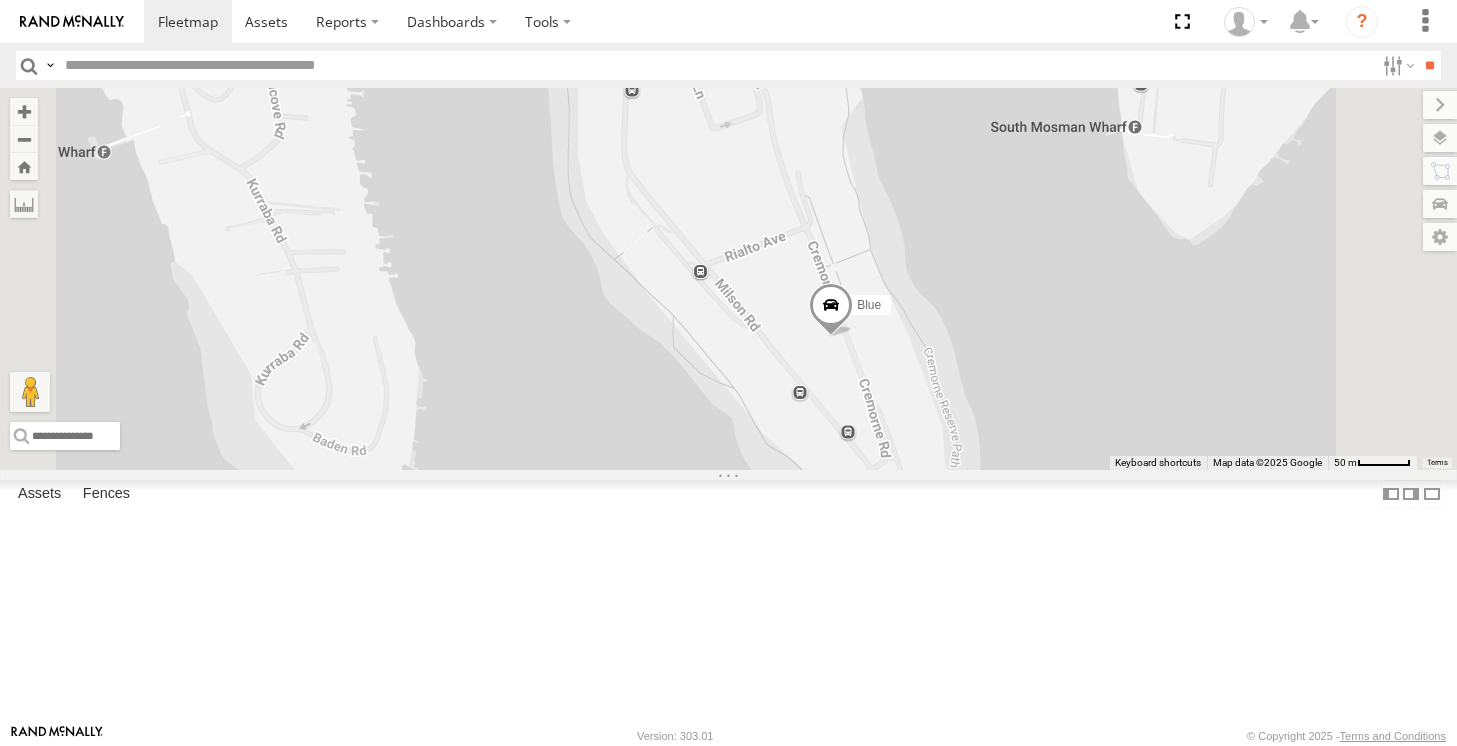 drag, startPoint x: 1081, startPoint y: 359, endPoint x: 1045, endPoint y: 449, distance: 96.93297 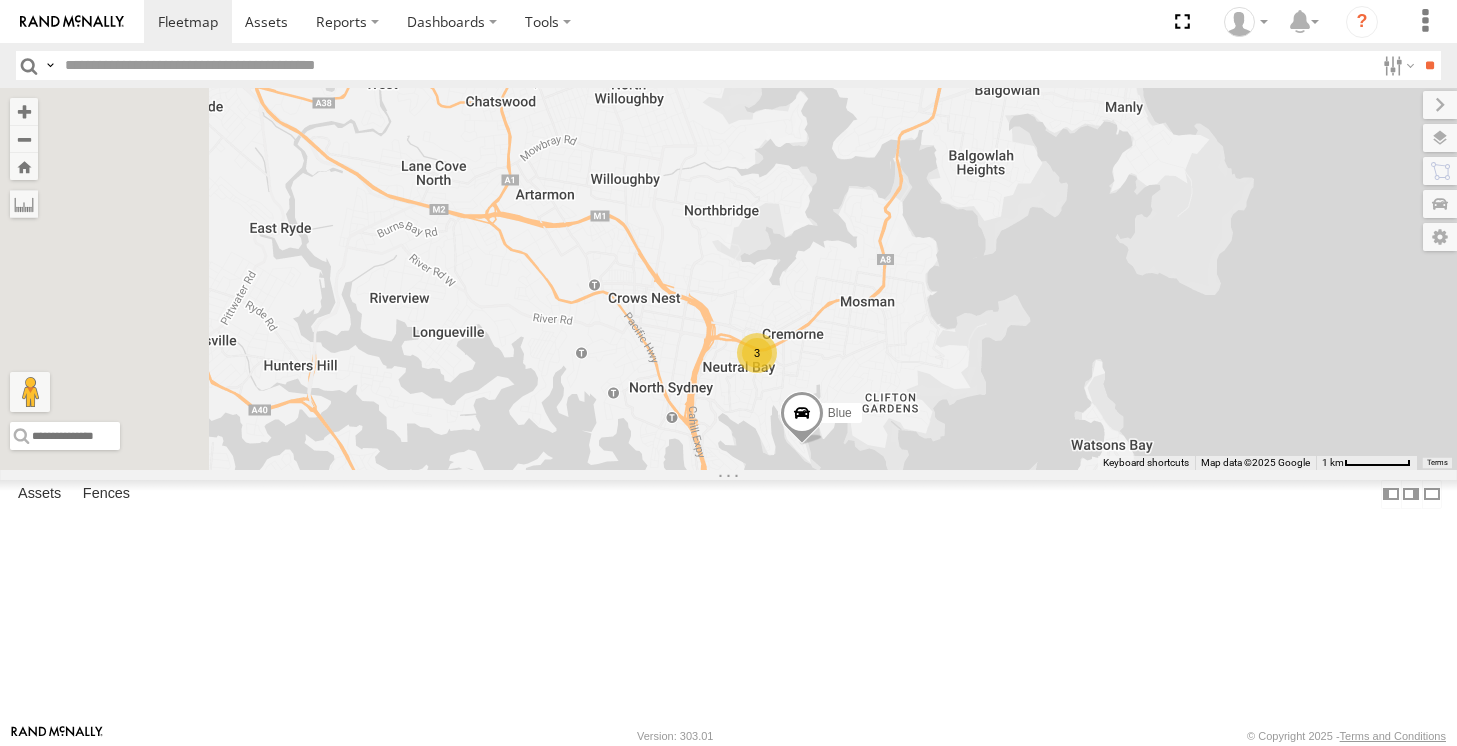 drag, startPoint x: 953, startPoint y: 536, endPoint x: 1002, endPoint y: 278, distance: 262.61188 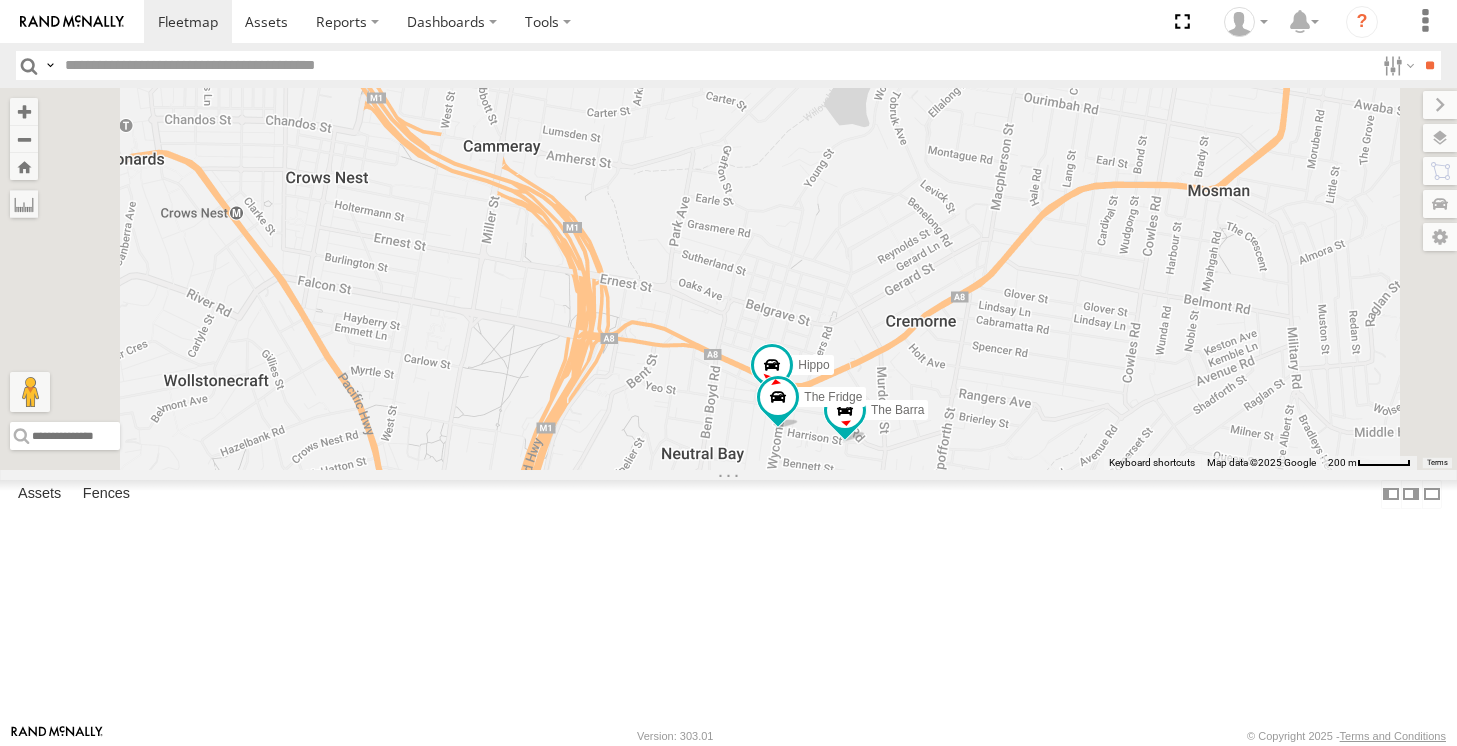 drag, startPoint x: 1013, startPoint y: 560, endPoint x: 985, endPoint y: 473, distance: 91.394745 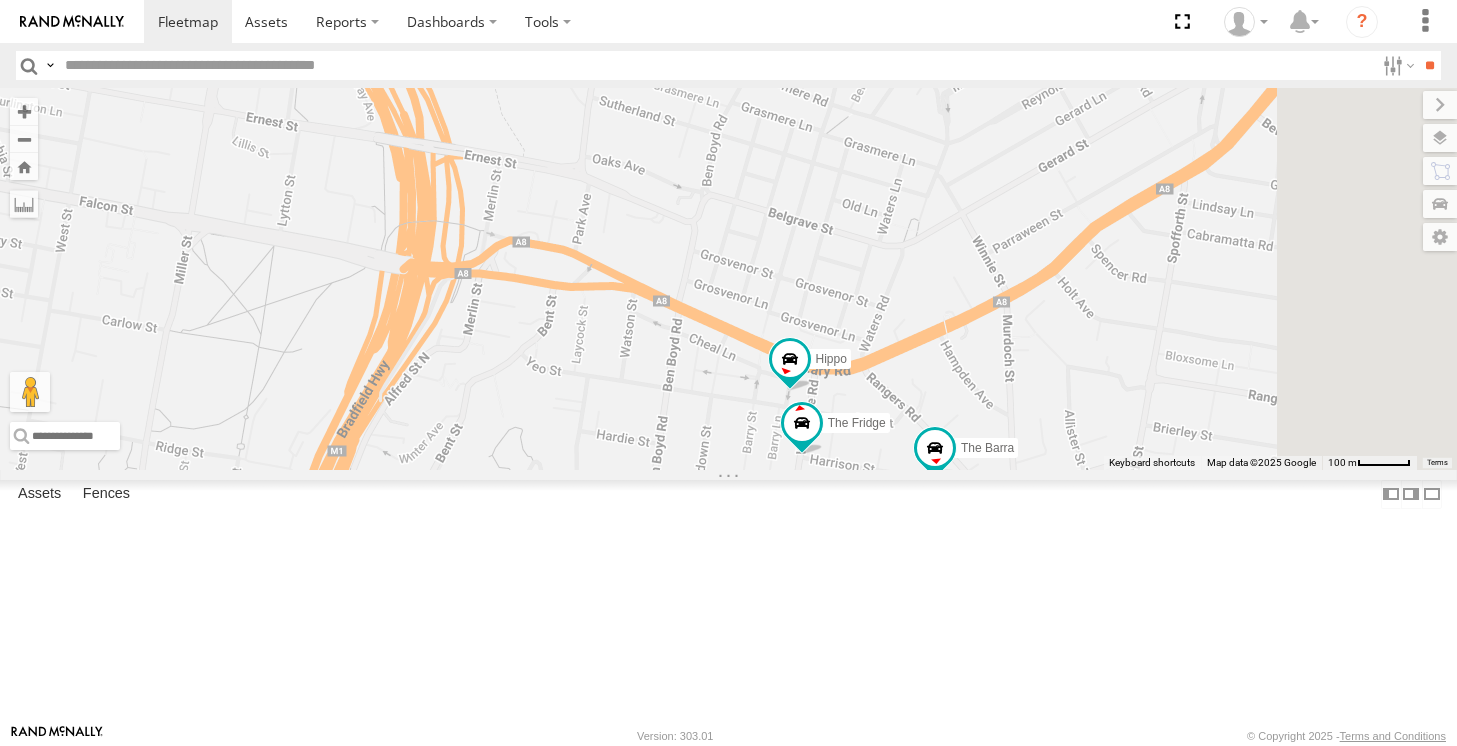 drag, startPoint x: 987, startPoint y: 513, endPoint x: 971, endPoint y: 439, distance: 75.70998 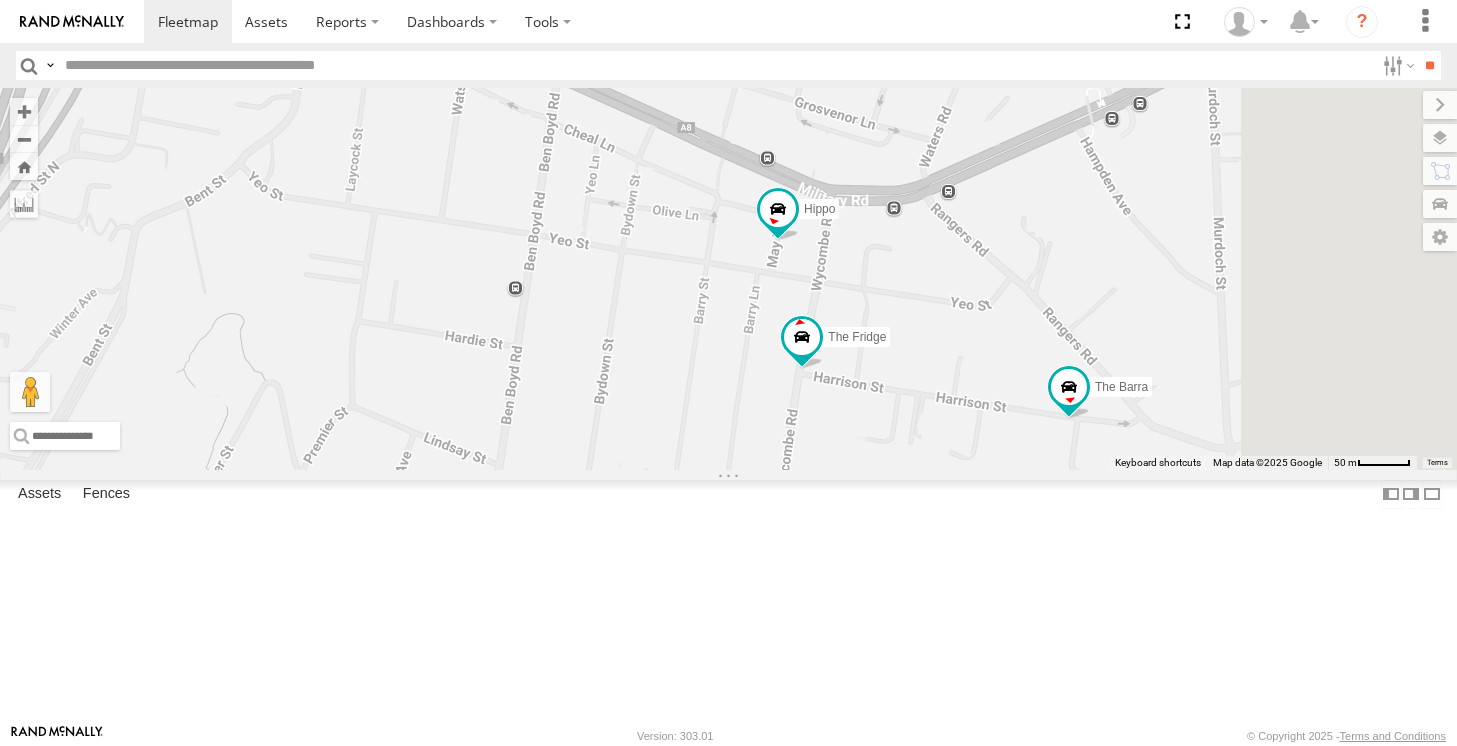drag, startPoint x: 997, startPoint y: 474, endPoint x: 942, endPoint y: 370, distance: 117.64778 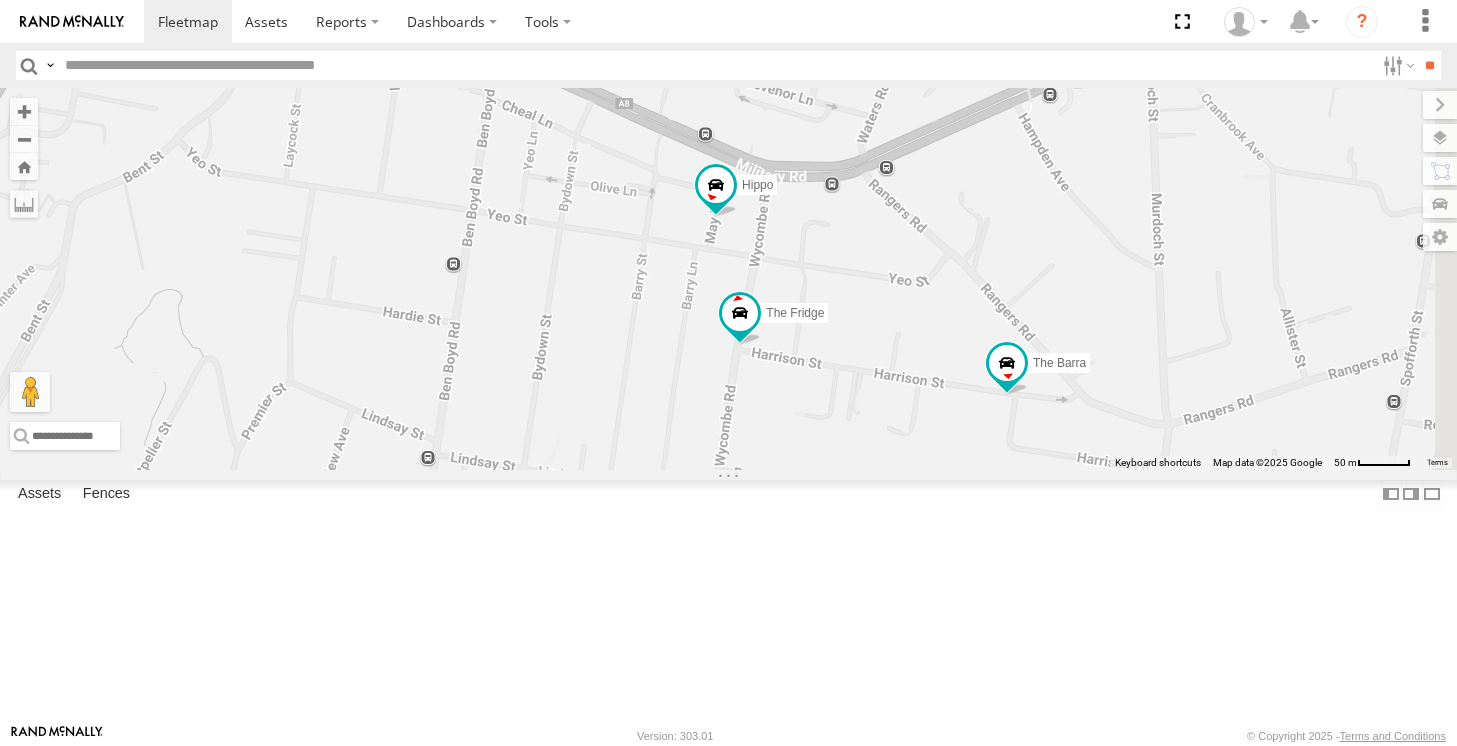drag, startPoint x: 1010, startPoint y: 450, endPoint x: 935, endPoint y: 415, distance: 82.764725 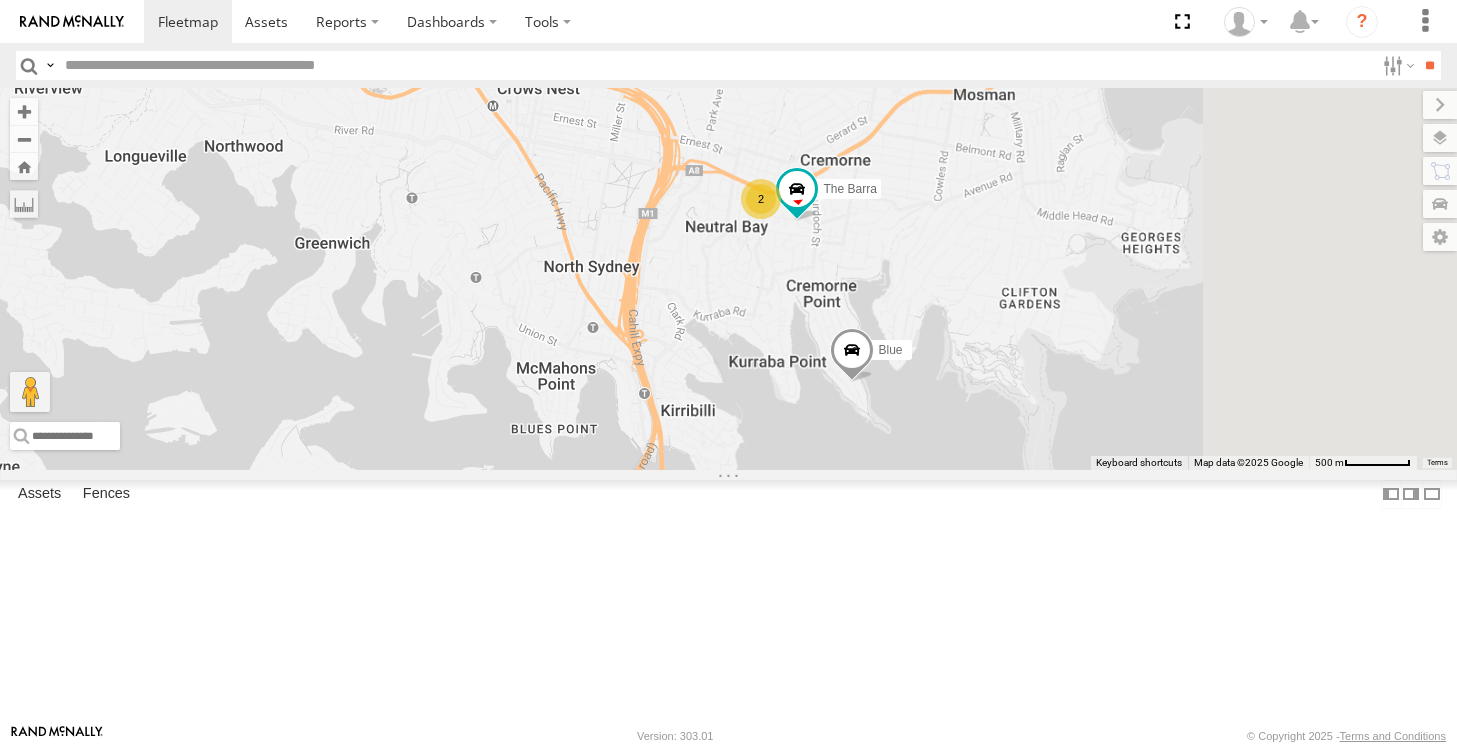 drag, startPoint x: 1196, startPoint y: 433, endPoint x: 1042, endPoint y: 310, distance: 197.09135 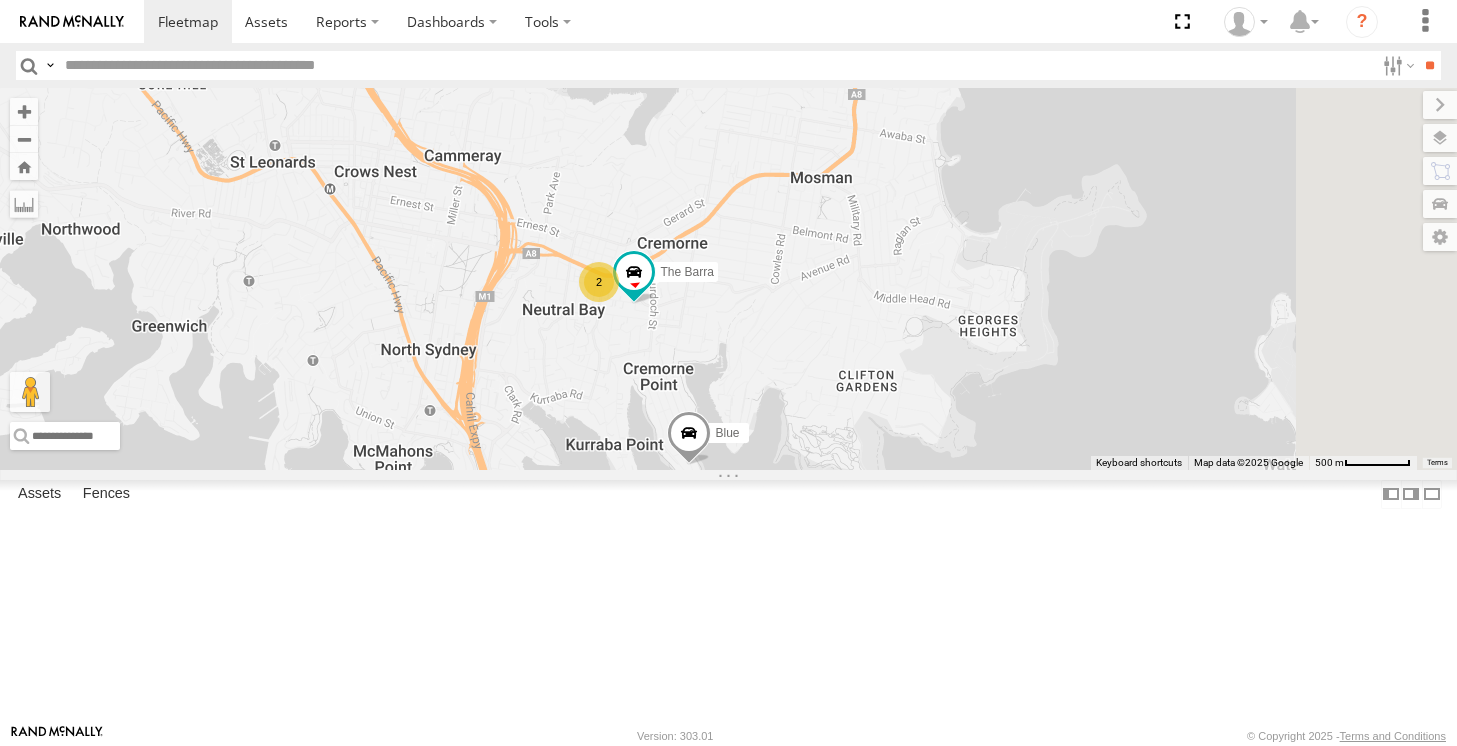drag, startPoint x: 1022, startPoint y: 345, endPoint x: 907, endPoint y: 459, distance: 161.929 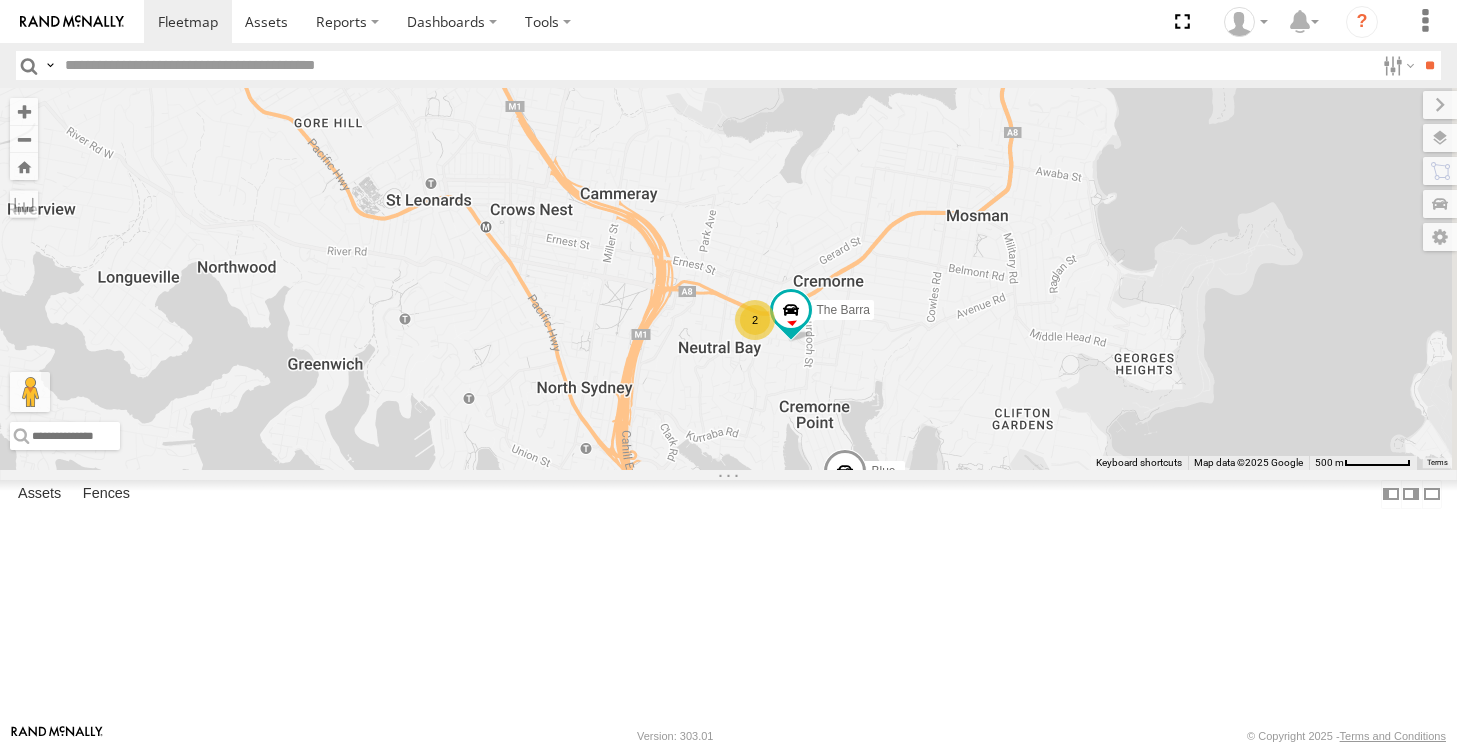 drag, startPoint x: 738, startPoint y: 461, endPoint x: 898, endPoint y: 491, distance: 162.78821 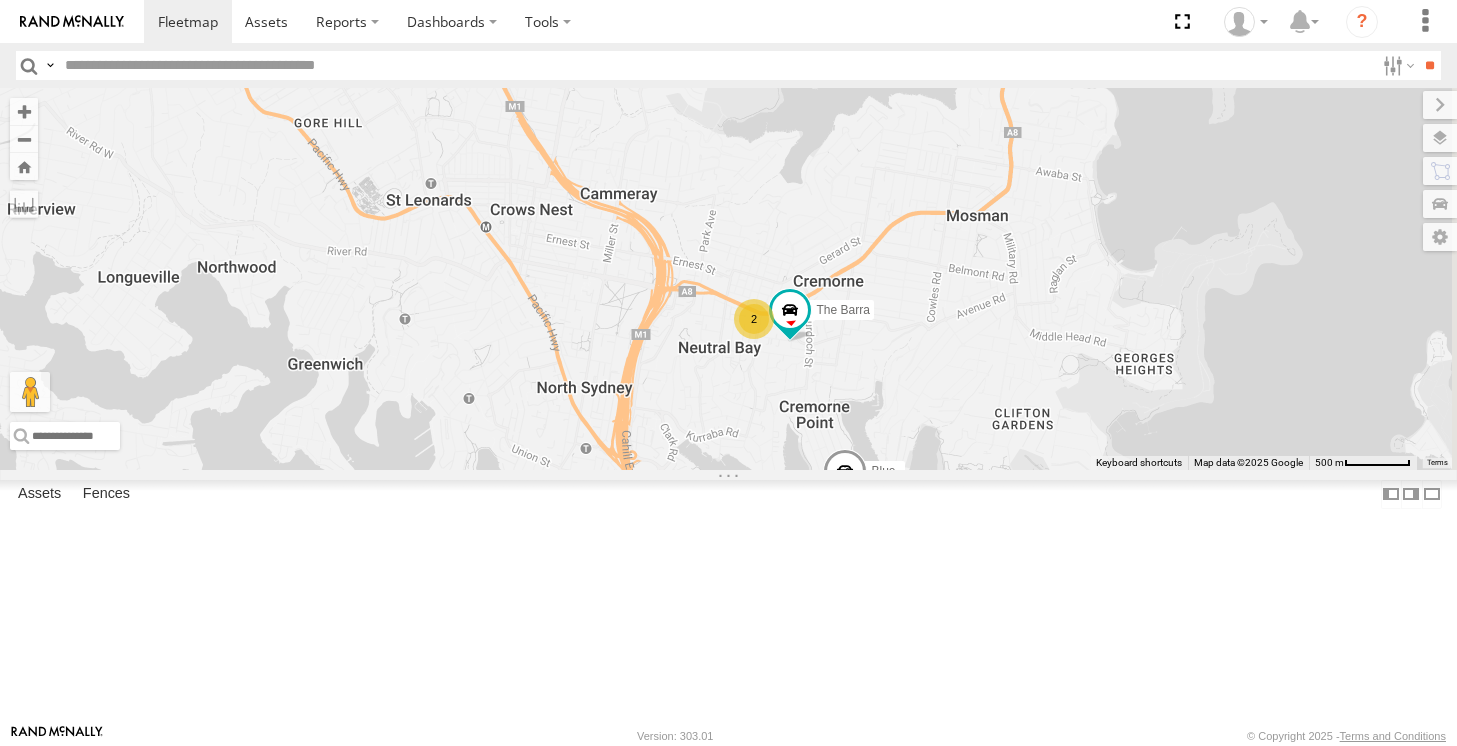 drag, startPoint x: 781, startPoint y: 456, endPoint x: 854, endPoint y: 480, distance: 76.843994 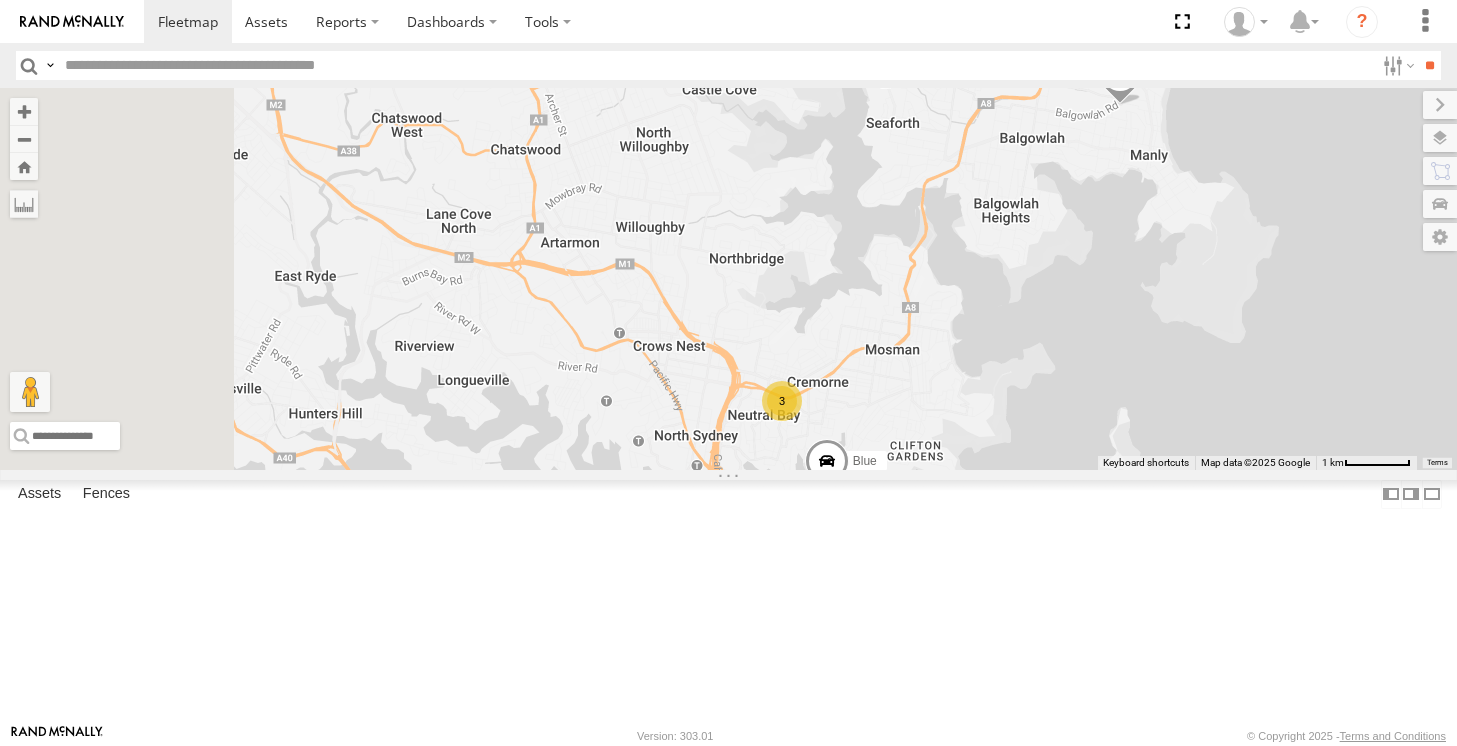 drag, startPoint x: 708, startPoint y: 398, endPoint x: 781, endPoint y: 459, distance: 95.131485 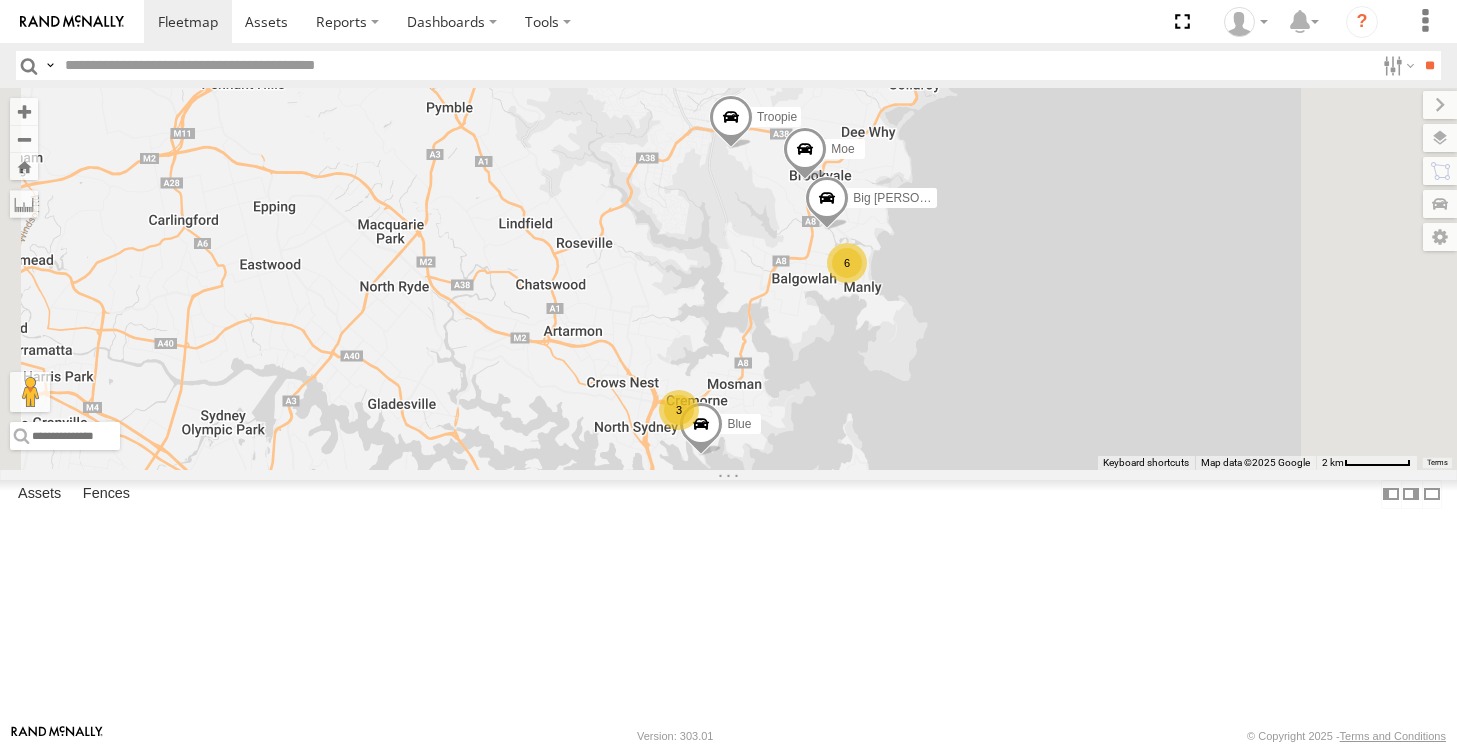 drag, startPoint x: 769, startPoint y: 340, endPoint x: 769, endPoint y: 375, distance: 35 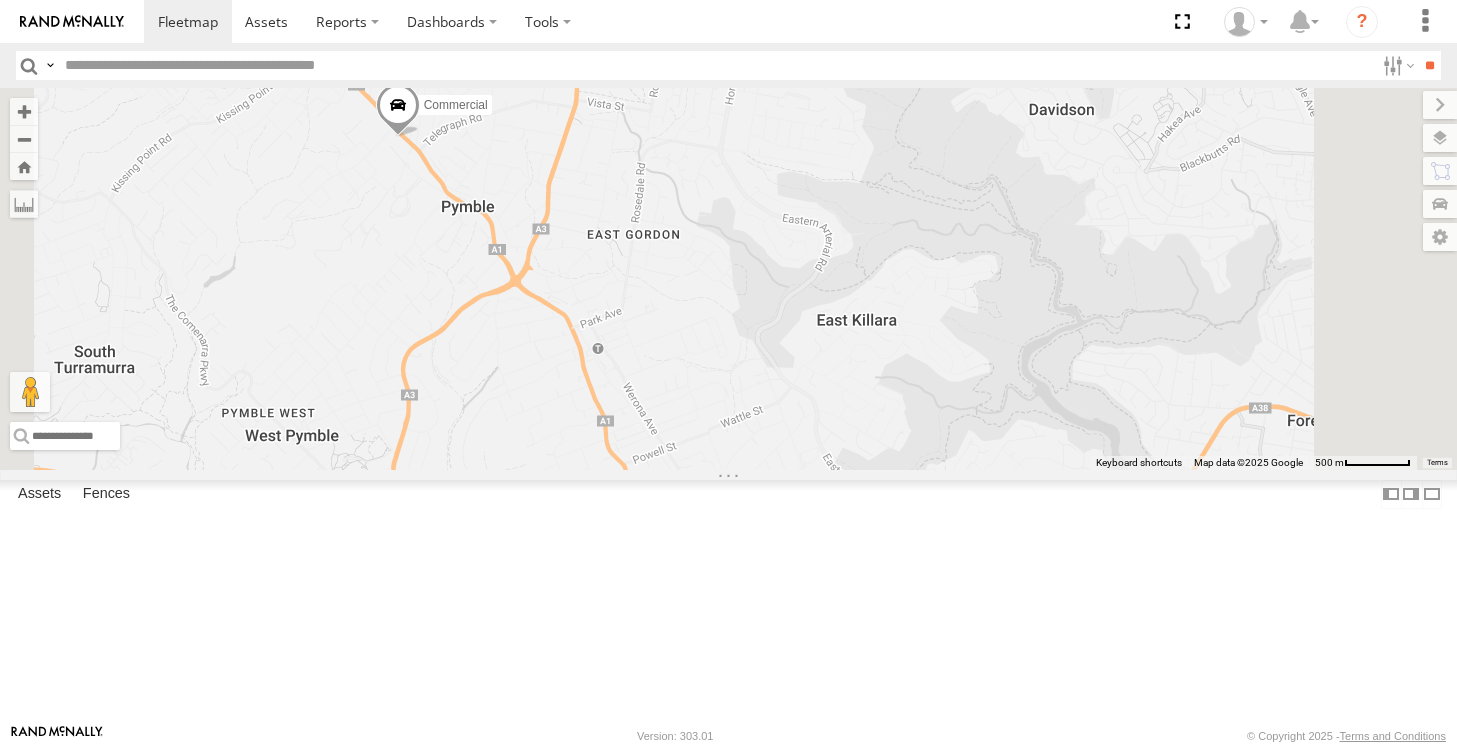 drag, startPoint x: 617, startPoint y: 287, endPoint x: 622, endPoint y: 405, distance: 118.10589 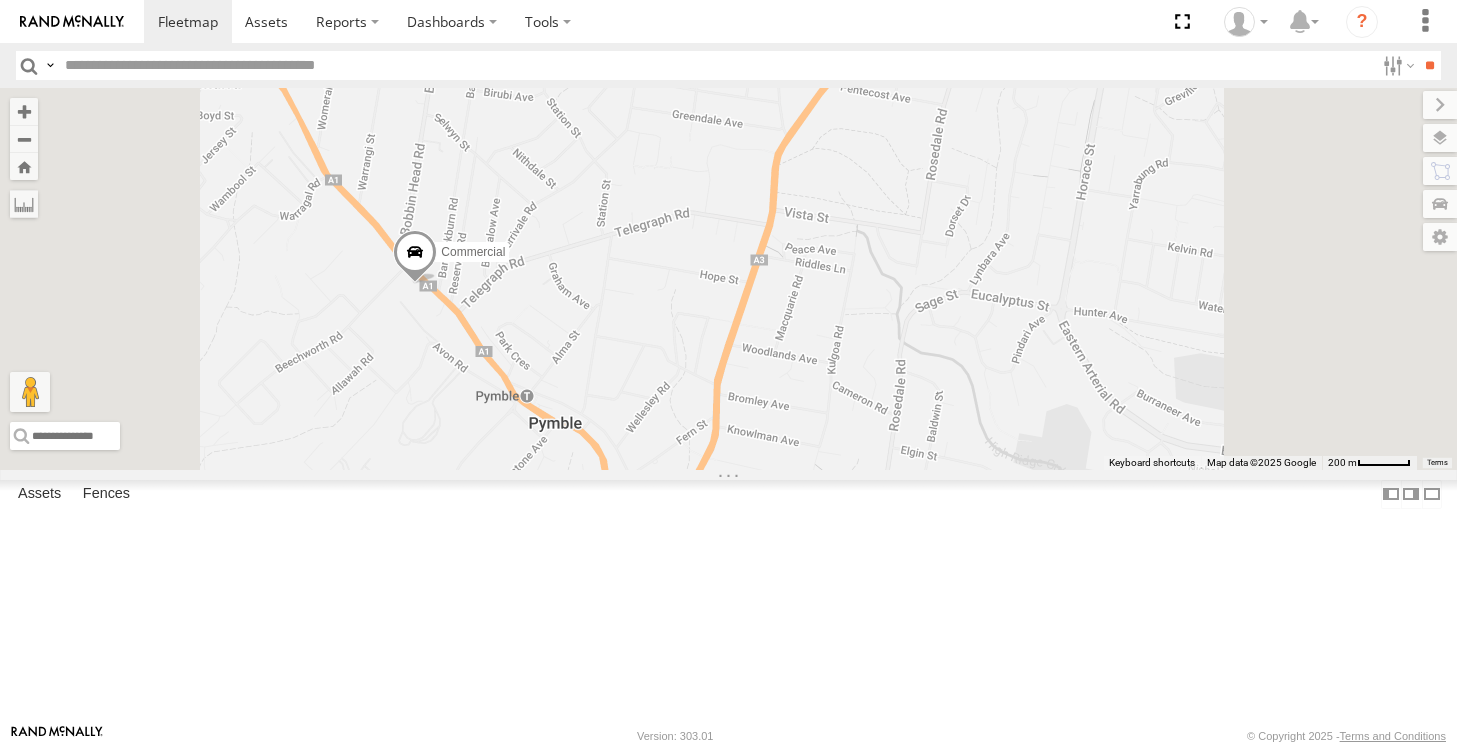click on "Blue Ferrari Troopie Commercial Moe" at bounding box center [728, 278] 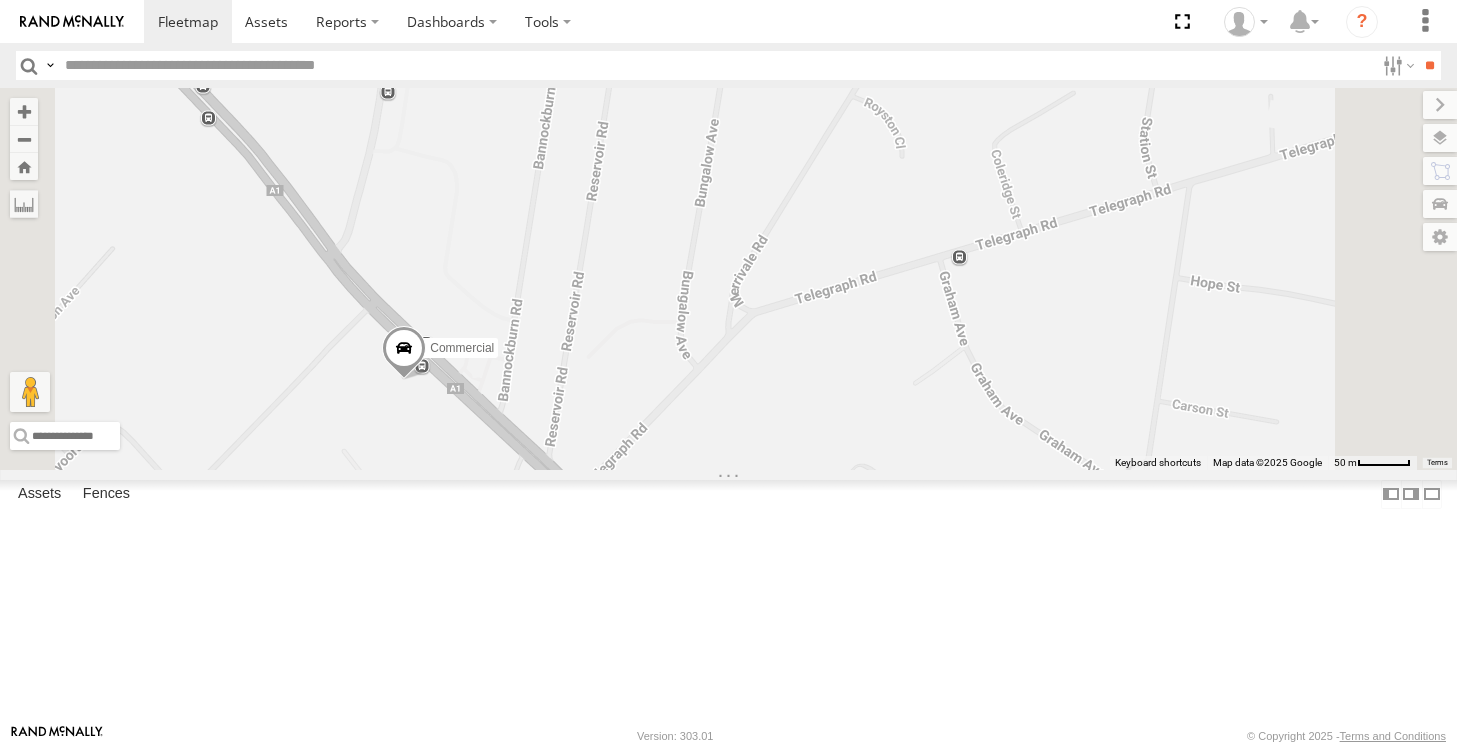 drag, startPoint x: 646, startPoint y: 412, endPoint x: 661, endPoint y: 209, distance: 203.55344 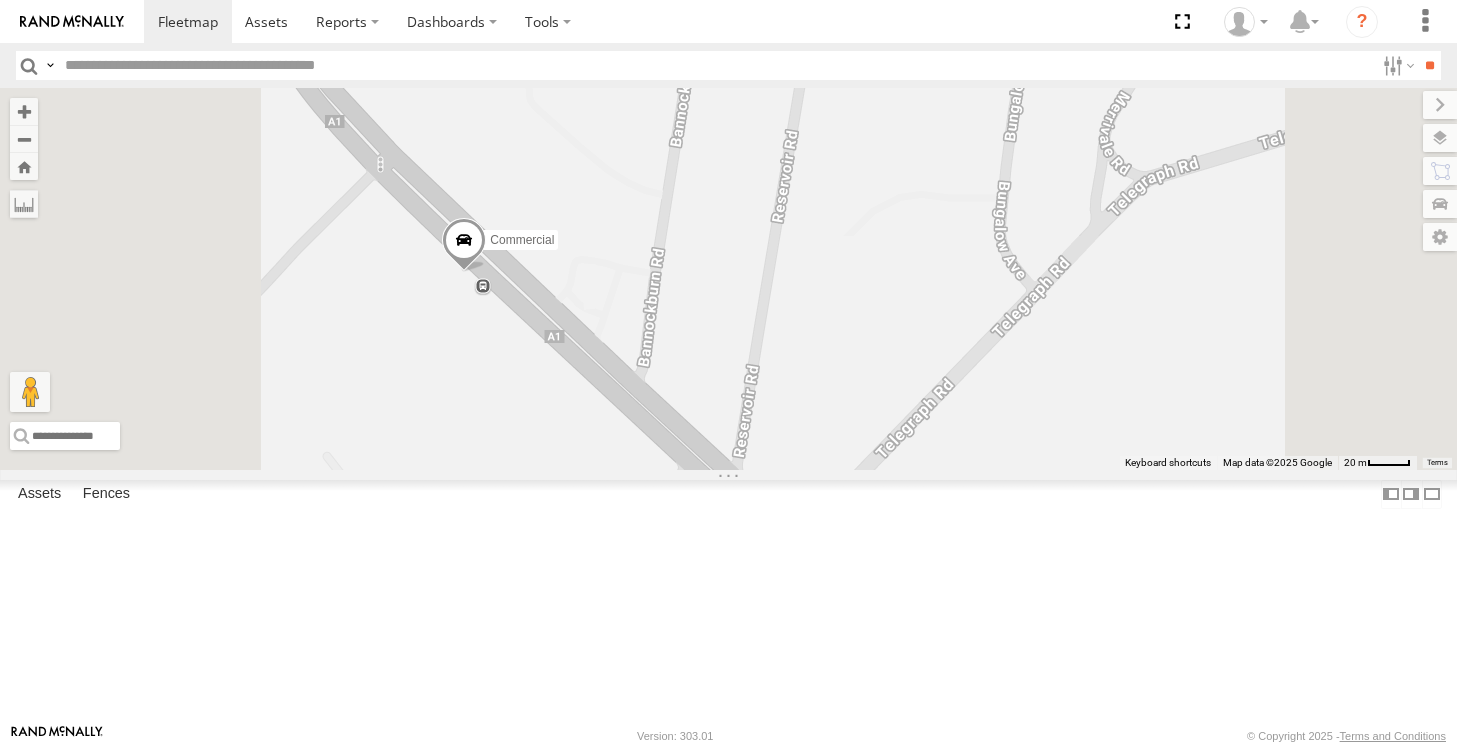 drag, startPoint x: 640, startPoint y: 381, endPoint x: 693, endPoint y: 209, distance: 179.98056 